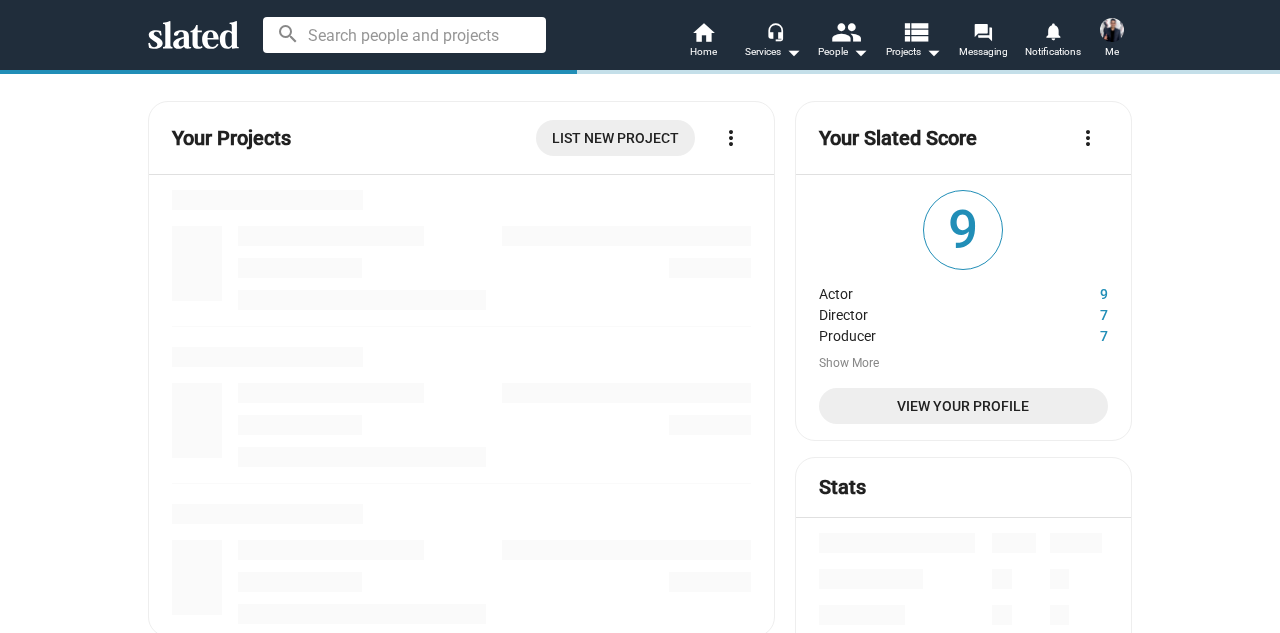 scroll, scrollTop: 0, scrollLeft: 0, axis: both 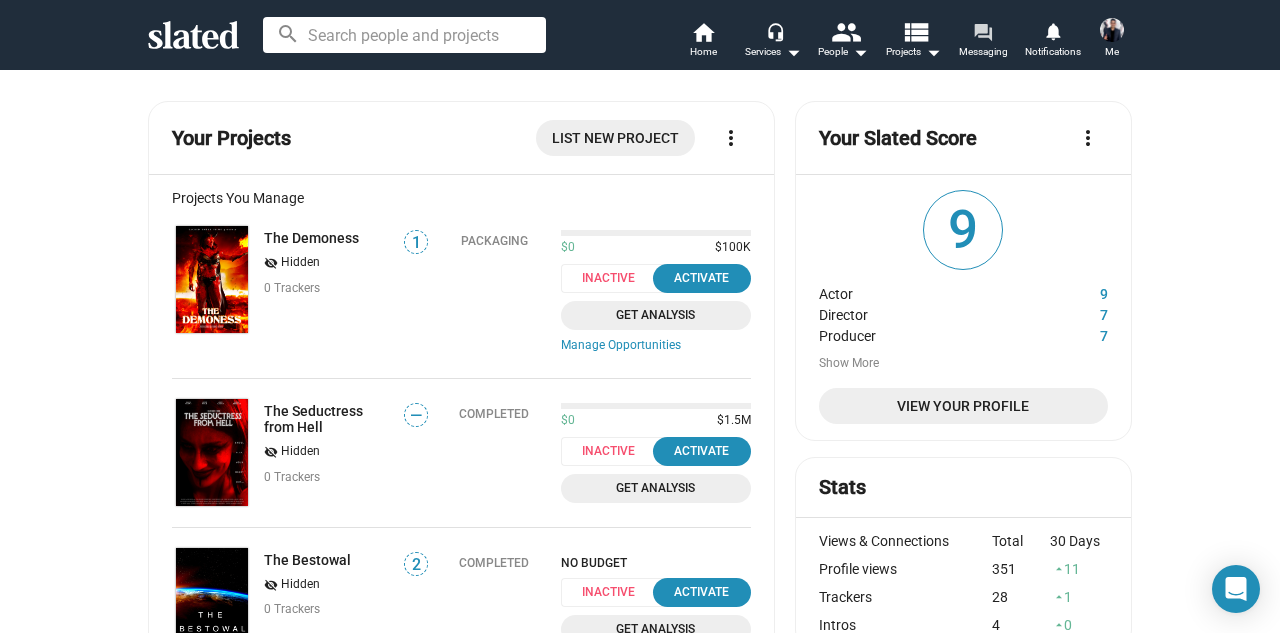 click on "forum" at bounding box center [982, 31] 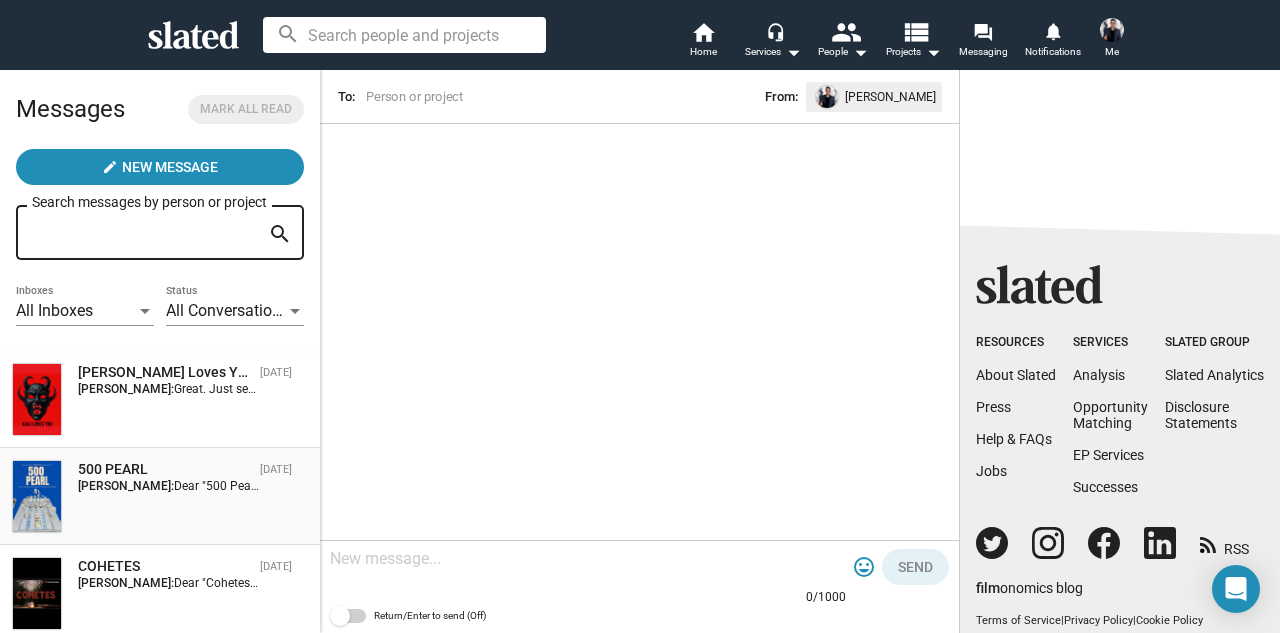 click on "Dear "500 Pearl" team, hope this message finds you well. I'm an experienced producer and director looking for new projects to be a part of. I also run the production company Sacred Ember Films. This project intrigued me and I wanted to reach out in case you were interested in maybe jumping on a Zoom call and chatting more." at bounding box center [1055, 486] 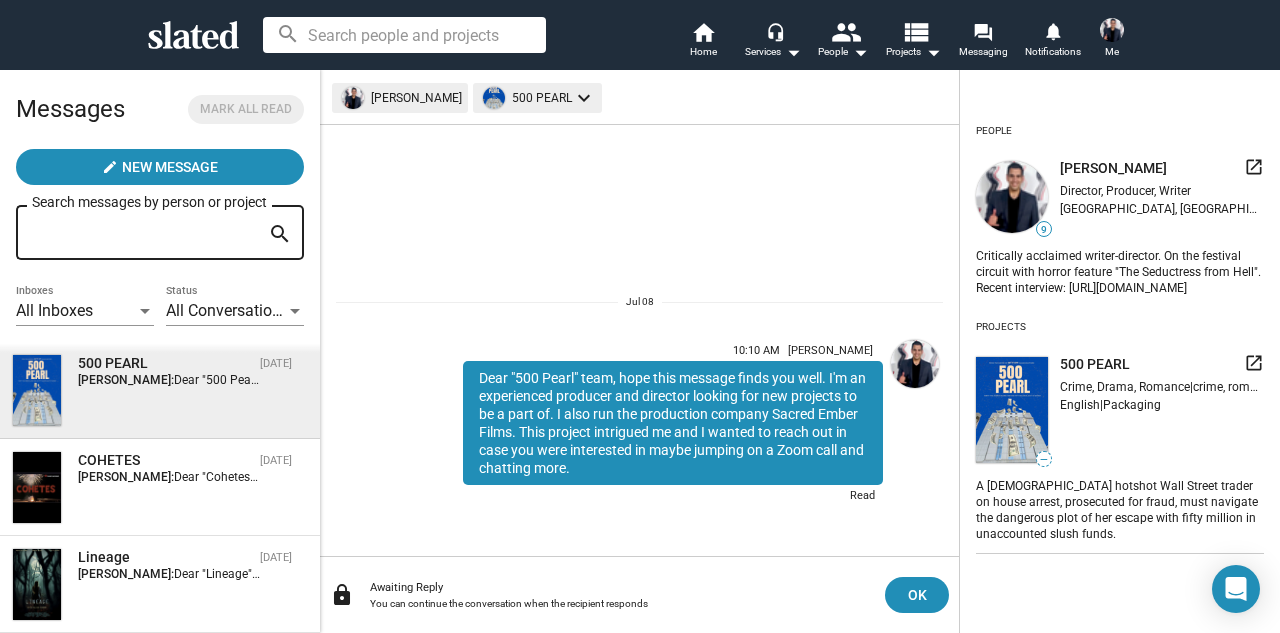 scroll, scrollTop: 267, scrollLeft: 0, axis: vertical 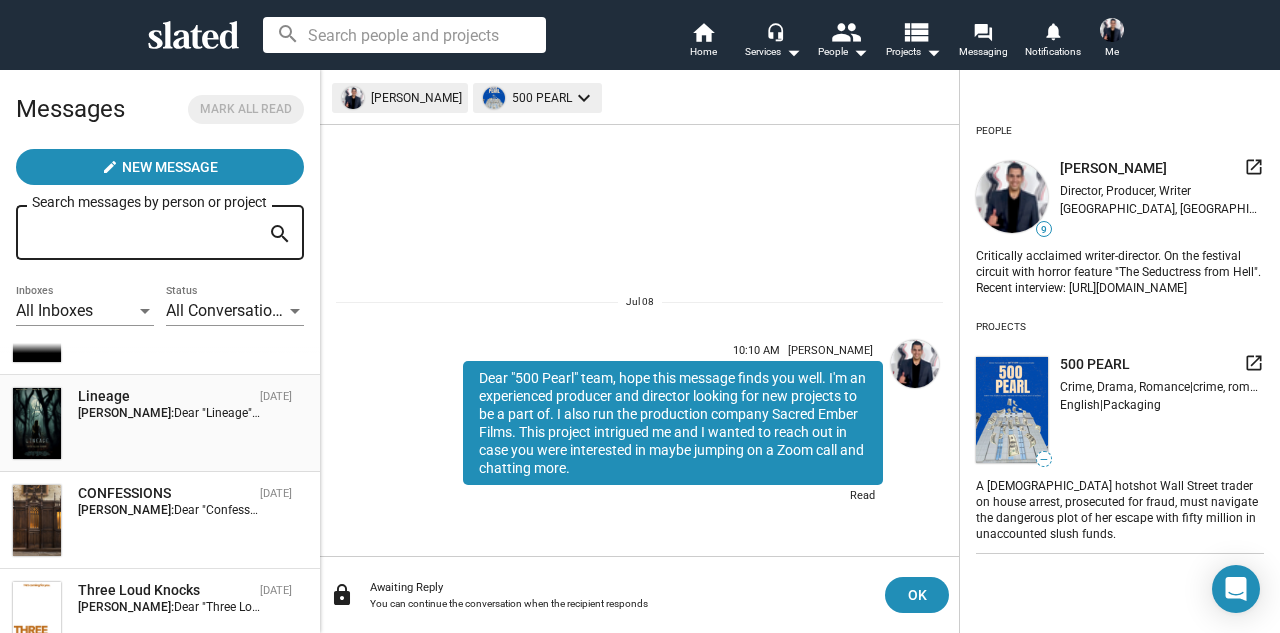 click on "Lineage" at bounding box center [165, 396] 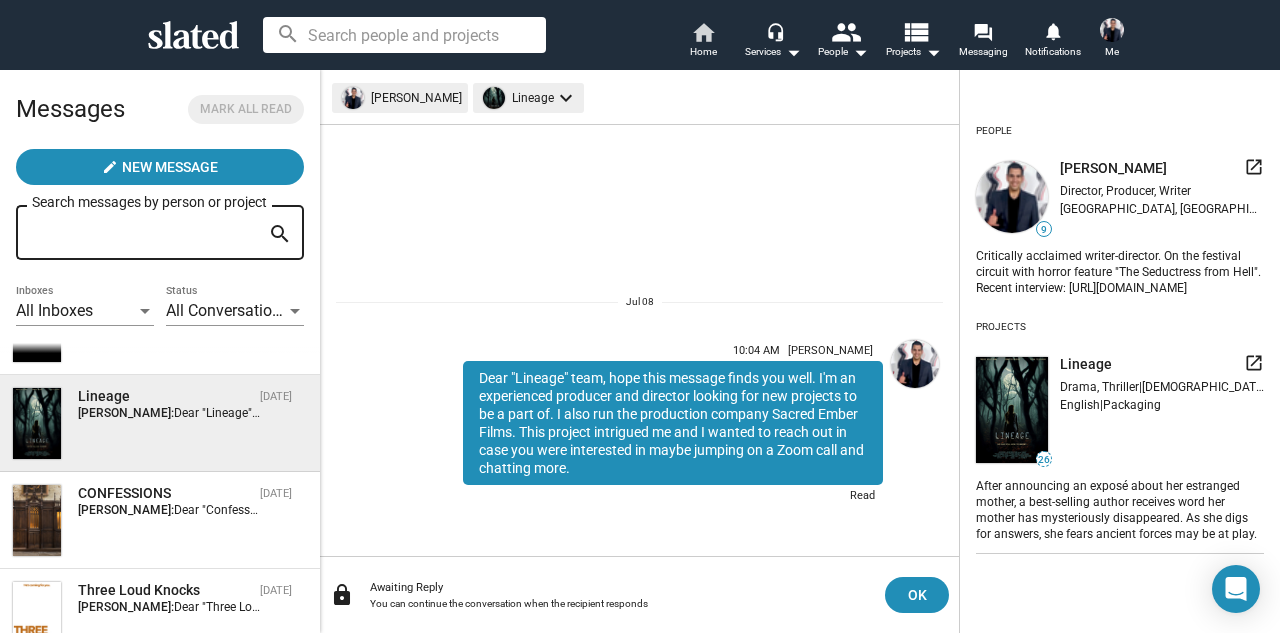 click on "home Home" at bounding box center [703, 42] 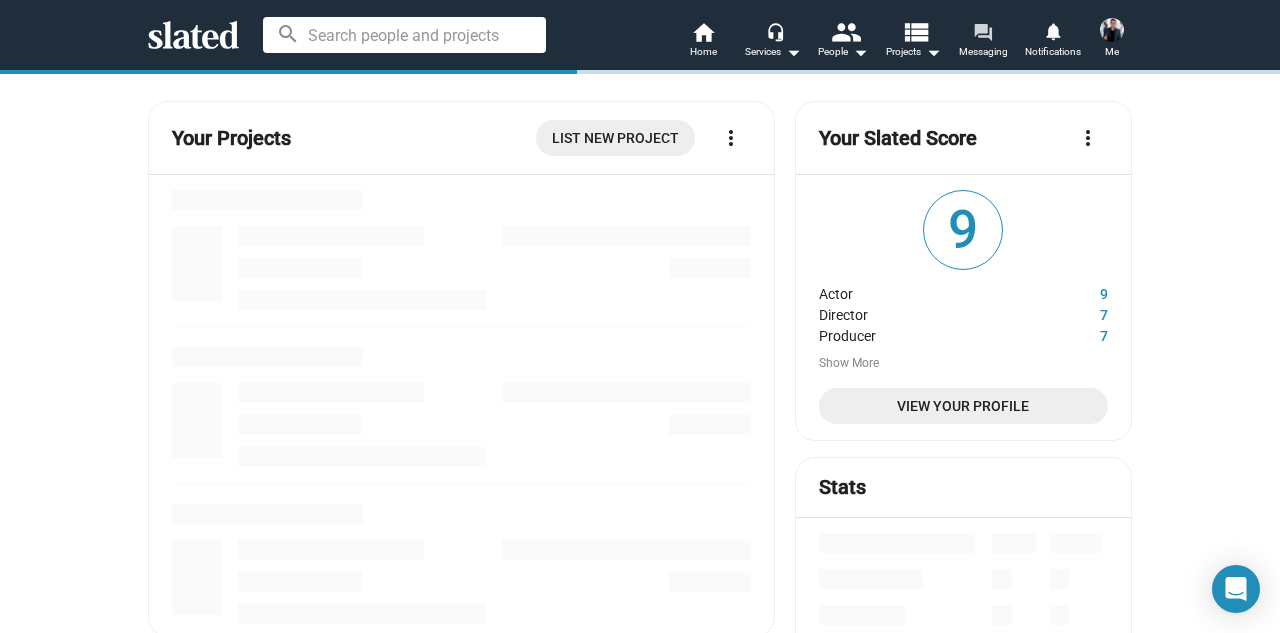 click on "forum" at bounding box center [982, 31] 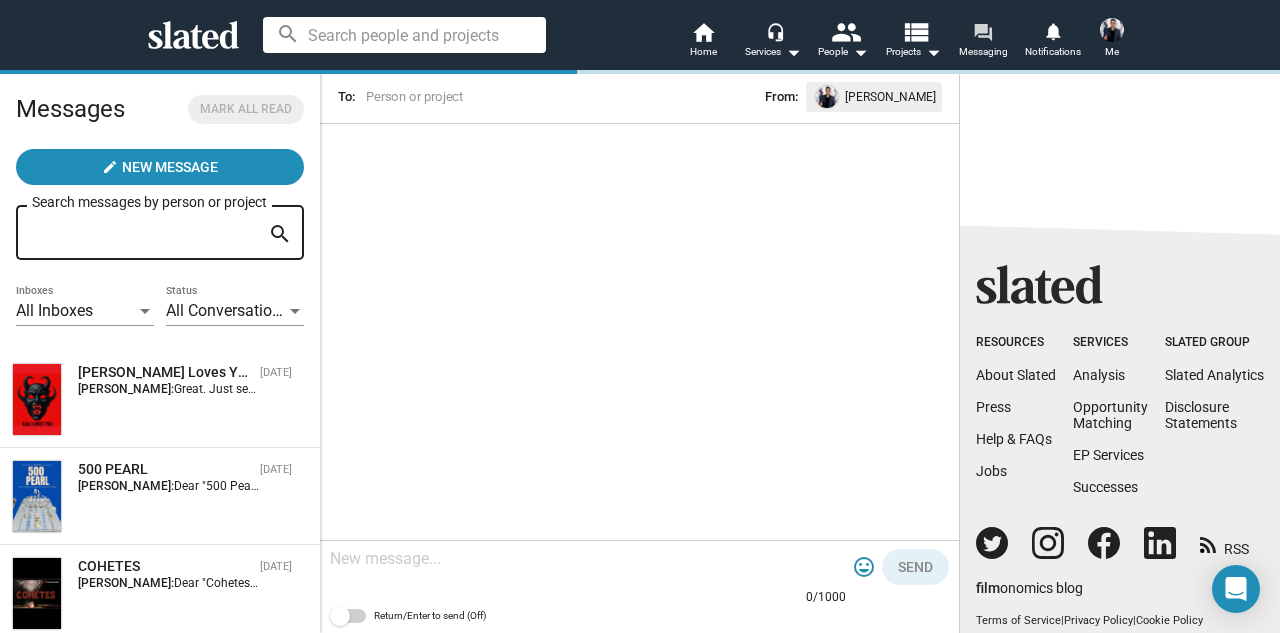scroll, scrollTop: 125, scrollLeft: 0, axis: vertical 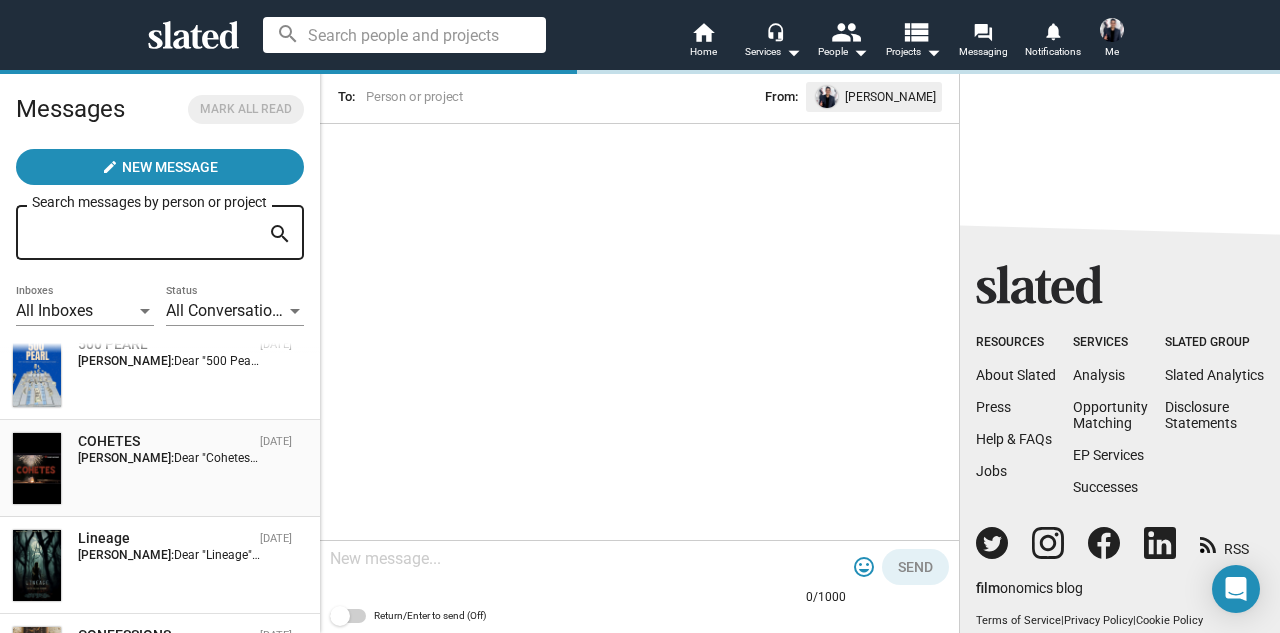 click on "COHETES Jul 08 Andrew de Burgh:  Dear "Cohetes" team, hope this message finds you well. I'm an experienced producer and director looking for new projects to be a part of. I also run the production company Sacred Ember Films. This project intrigued me and I wanted to reach out in case you were interested in maybe jumping on a Zoom call and chatting more." at bounding box center [160, 468] 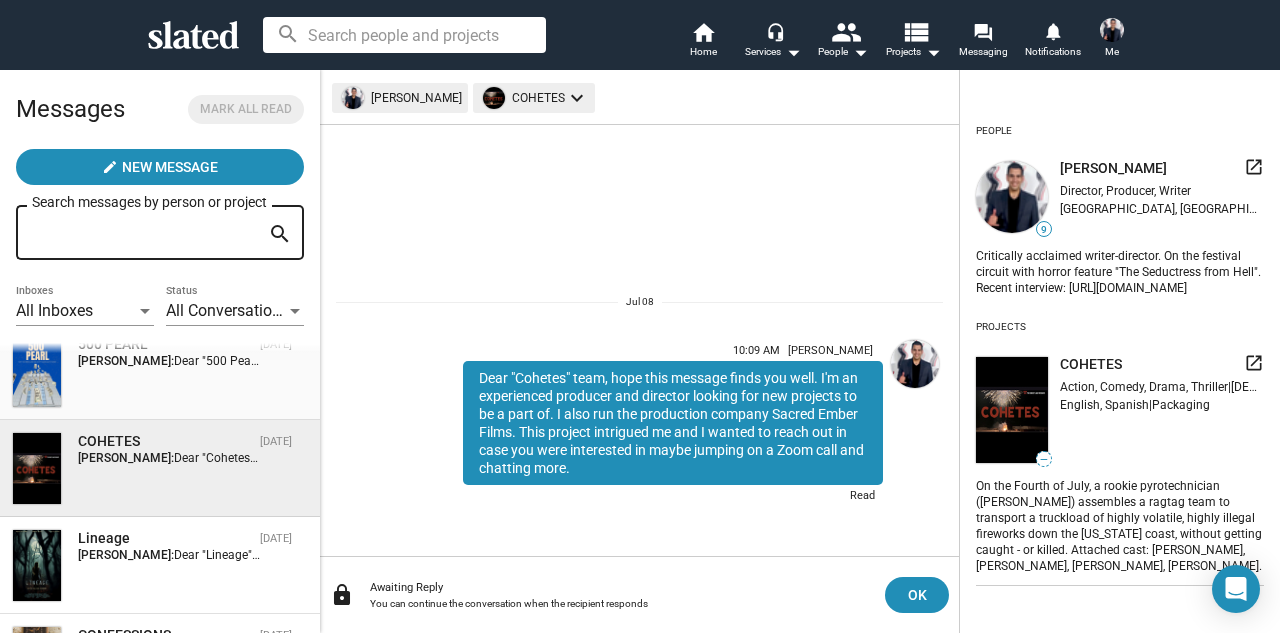 click on "[PERSON_NAME]:" at bounding box center [126, 361] 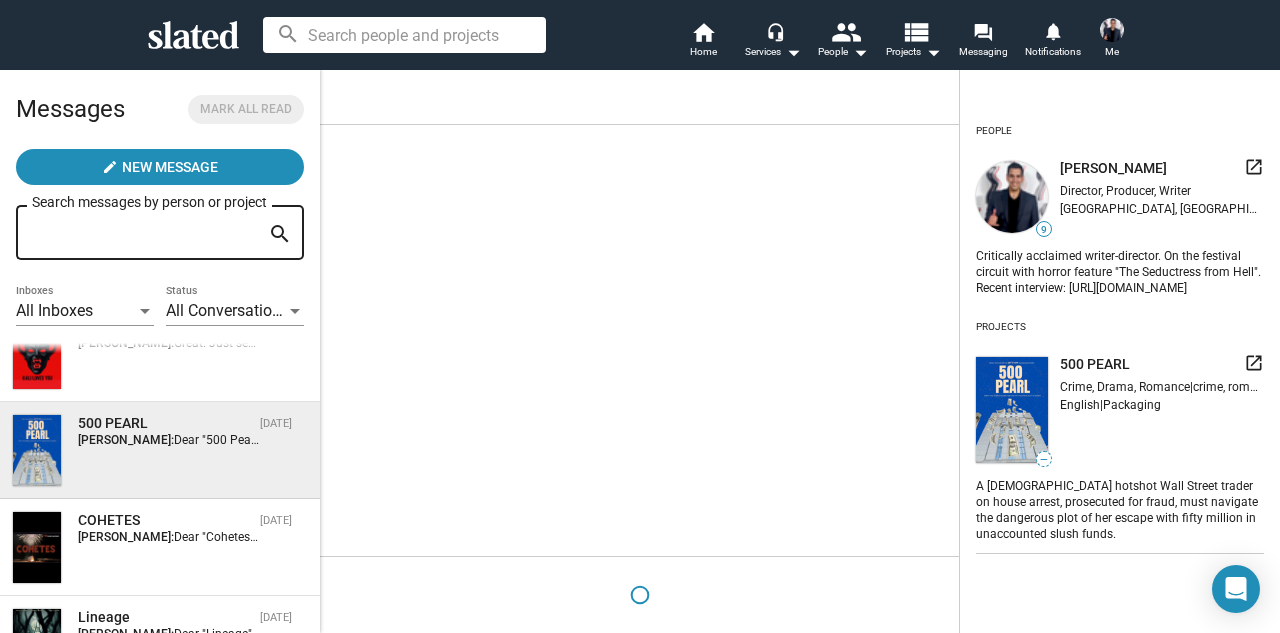 scroll, scrollTop: 43, scrollLeft: 0, axis: vertical 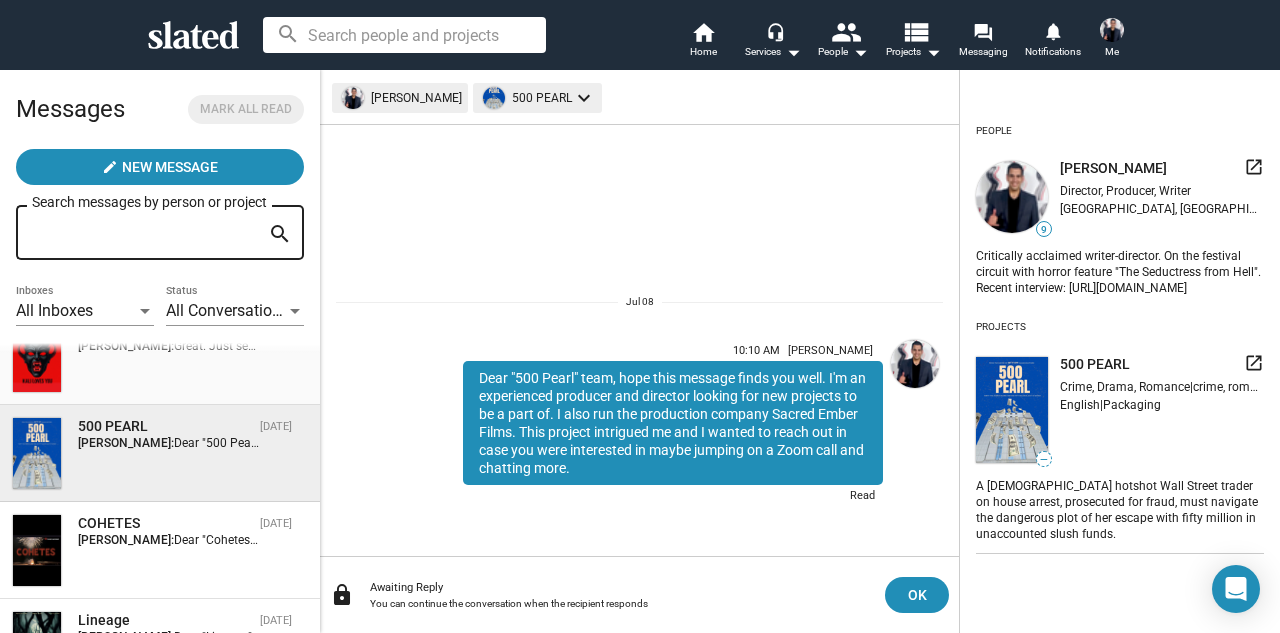 click on "Kali Loves You Jul 08 Andrew de Burgh:  Great. Just sent the invite and and email too." at bounding box center (160, 356) 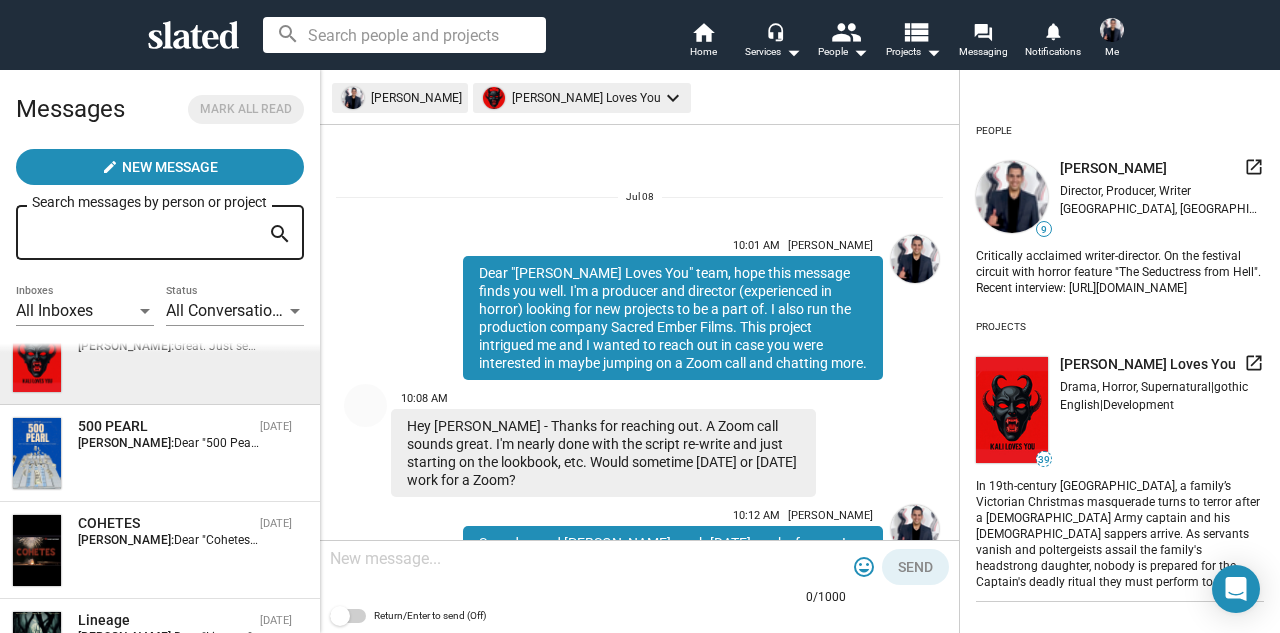 scroll, scrollTop: 199, scrollLeft: 0, axis: vertical 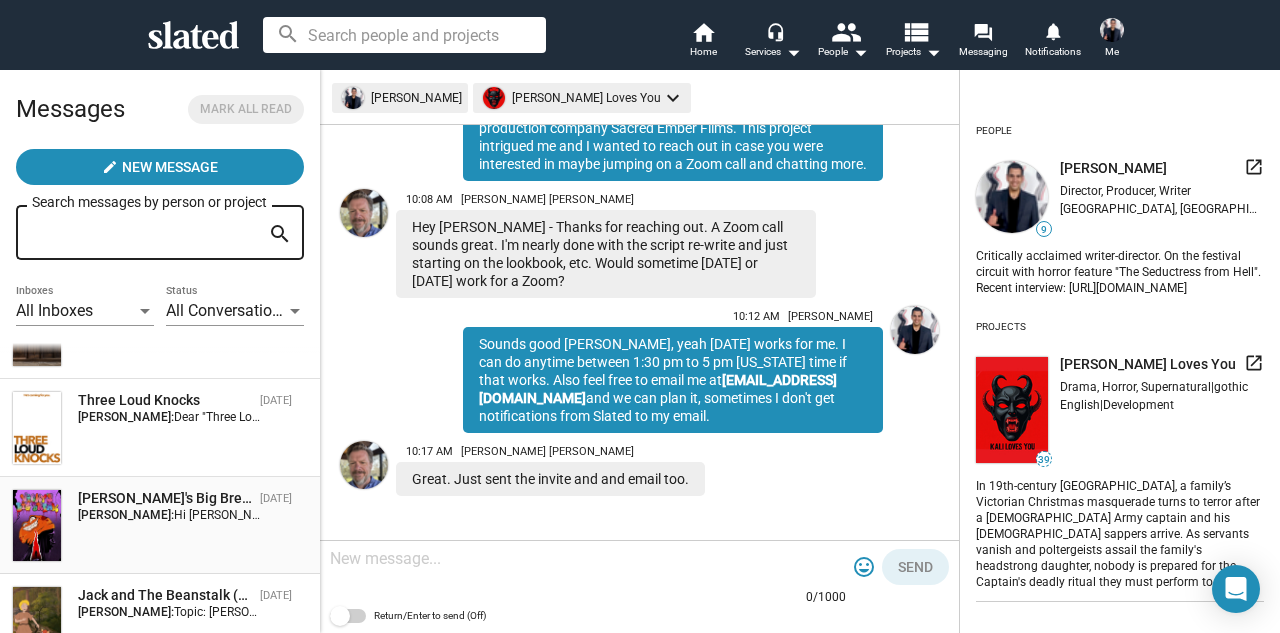 click on "[PERSON_NAME]'s Big Break" at bounding box center [165, 498] 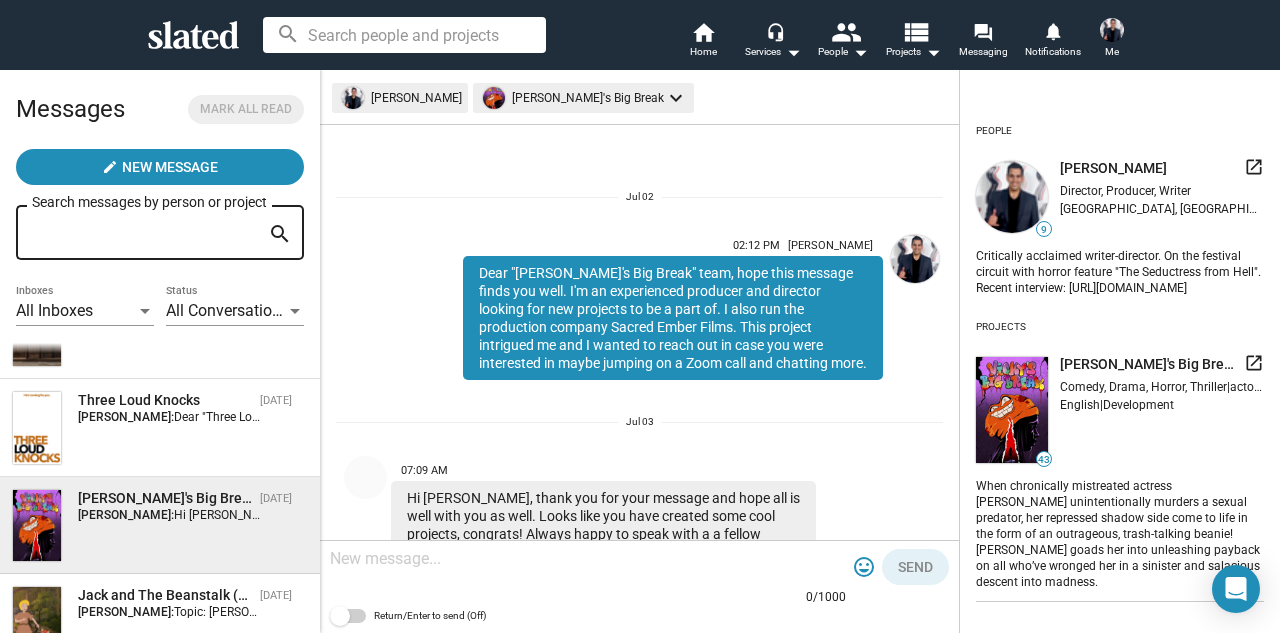 scroll, scrollTop: 377, scrollLeft: 0, axis: vertical 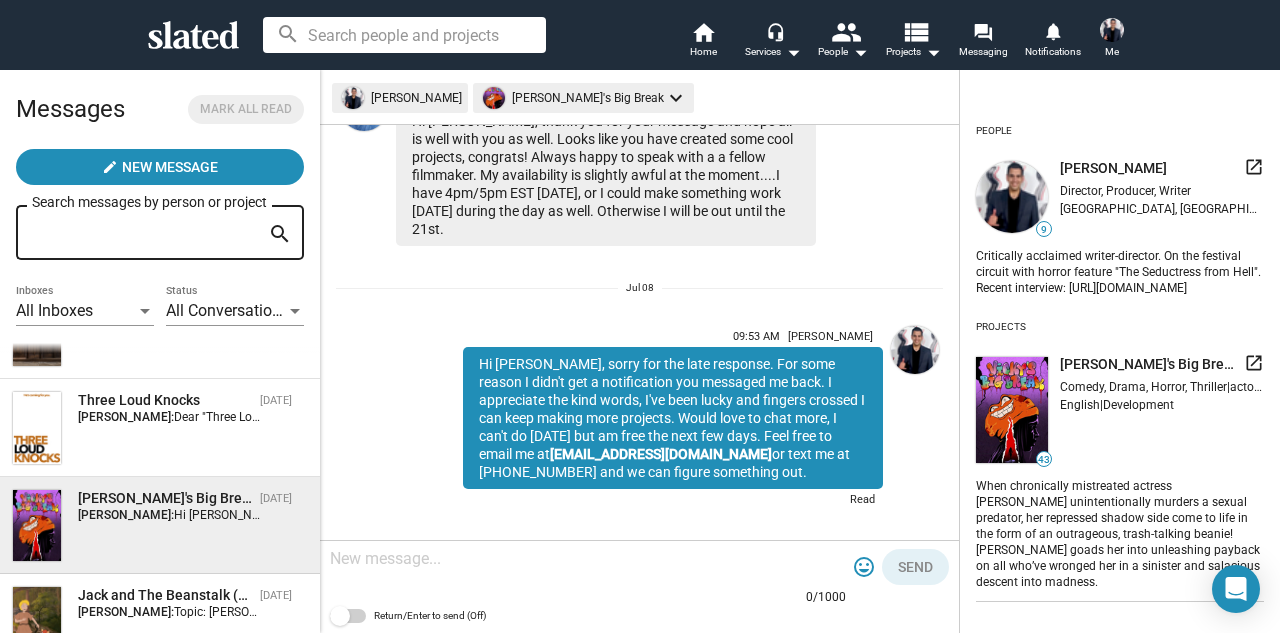 click at bounding box center (588, 559) 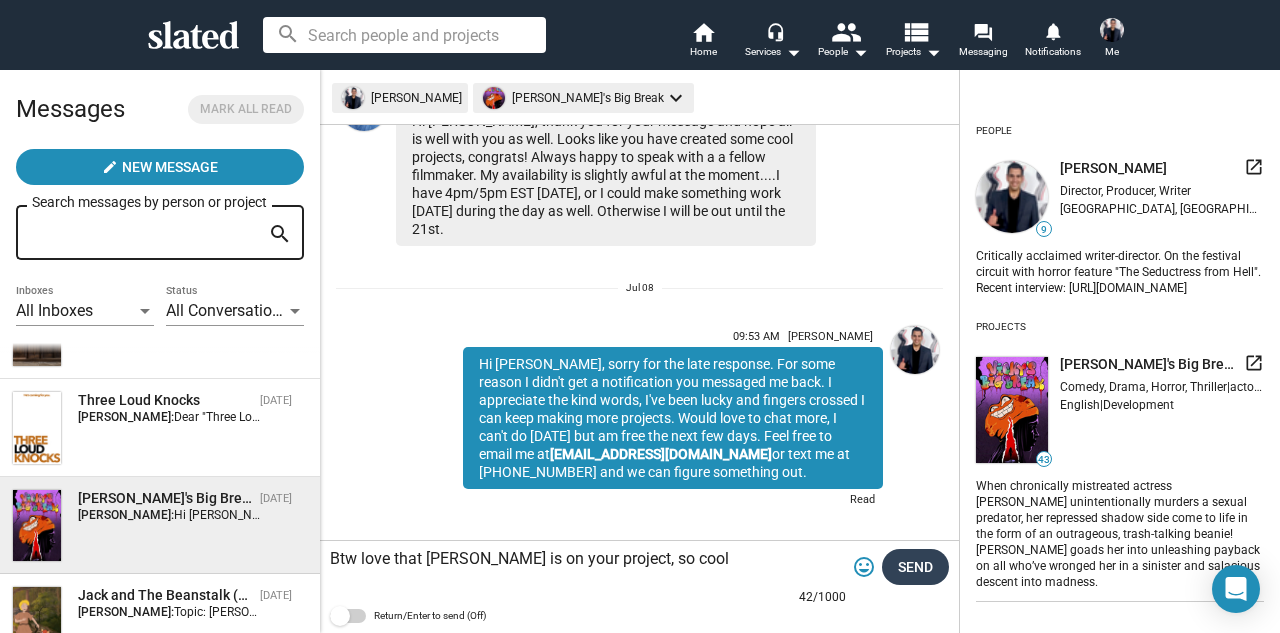 type on "Btw love that [PERSON_NAME] is on your project, so cool" 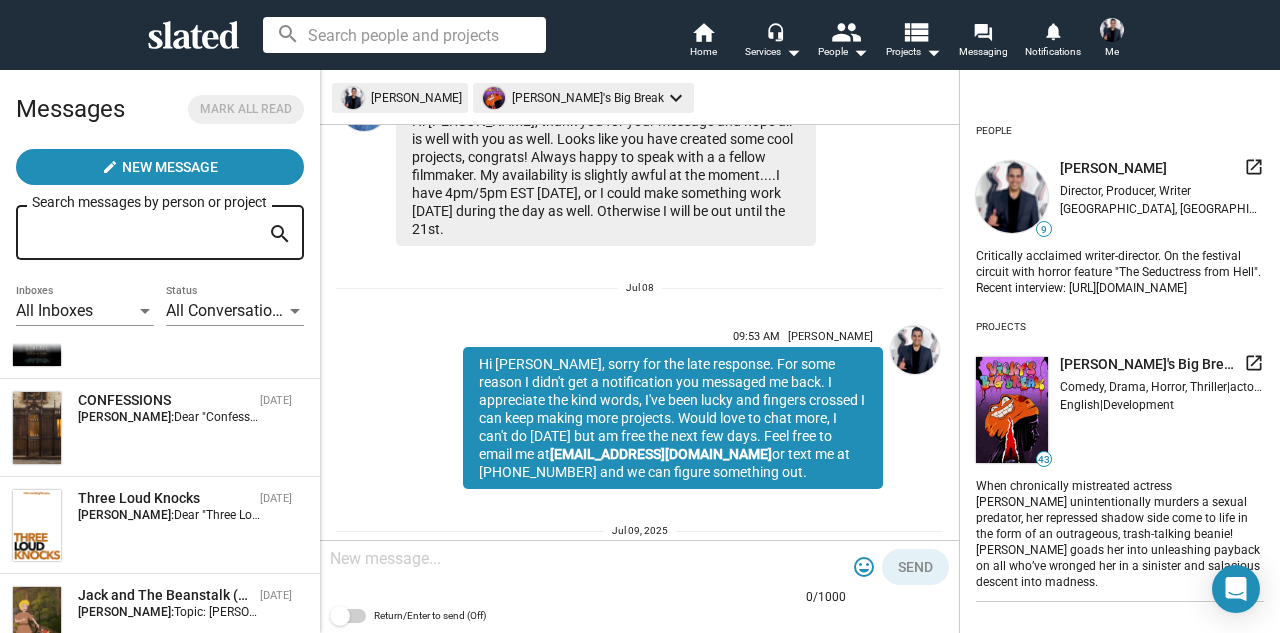 scroll, scrollTop: 554, scrollLeft: 0, axis: vertical 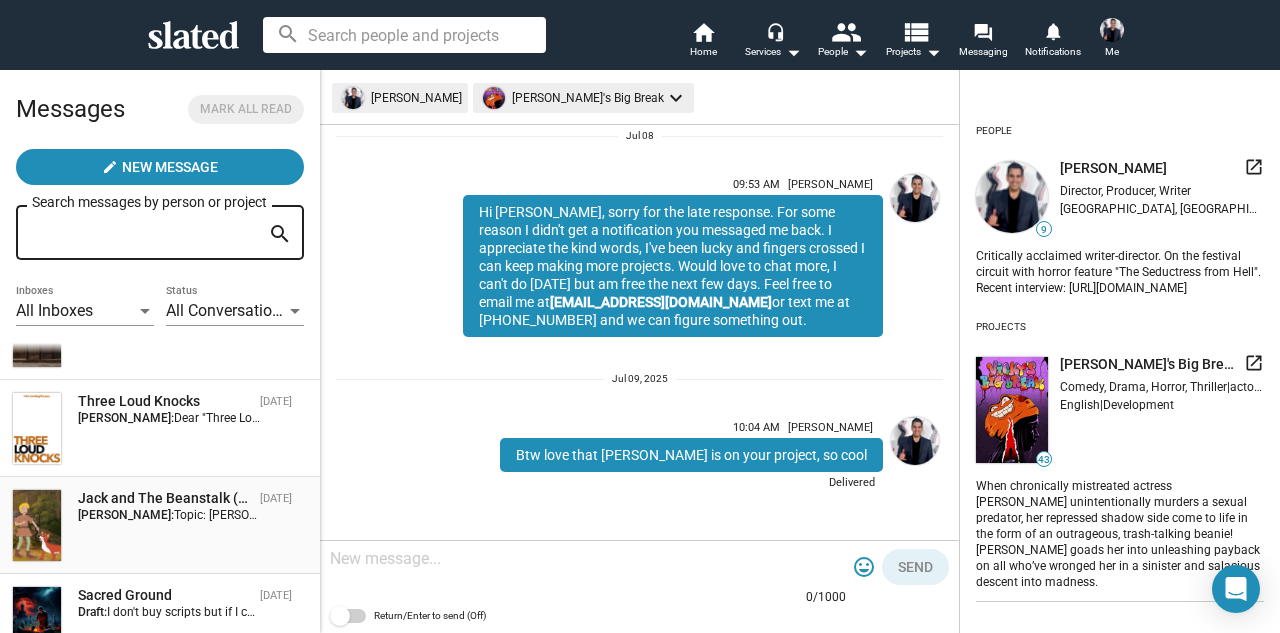 click on "Jack and The Beanstalk (Hand Drawn Animation) Jul 07 Andrew de Burgh:  Topic: Andrew de Burgh's Zoom Meeting
Time: Jul 7, 2025 03:00 PM Pacific Time (US and Canada)
Join Zoom Meeting
https://us04web.zoom.us/j/75189391905?pwd=iHqo7wXzgqbicEblXdfbaaP6QMlswg.1
Meeting ID: 751 8939 1905
Passcode: 9ZzE3p
Sincerely,
*ANDREW DE BURGH *
Founder, Sacred Ember Films
IMDb: https://www.imdb.me/andrewdeburgh
Creator of "The Twisted Doll" TV series now streaming on ZEE5:
https://www.zee5.com/global/web-series/details/the-twisted-doll/0-6-4z5649681" at bounding box center [160, 525] 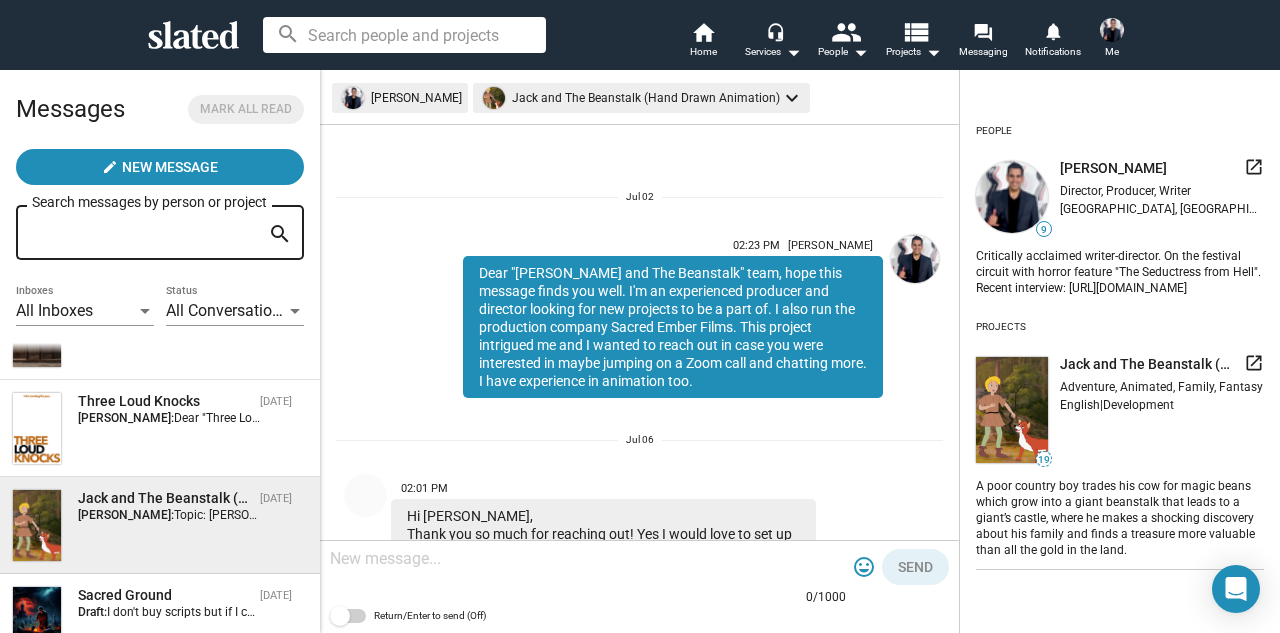 scroll, scrollTop: 1383, scrollLeft: 0, axis: vertical 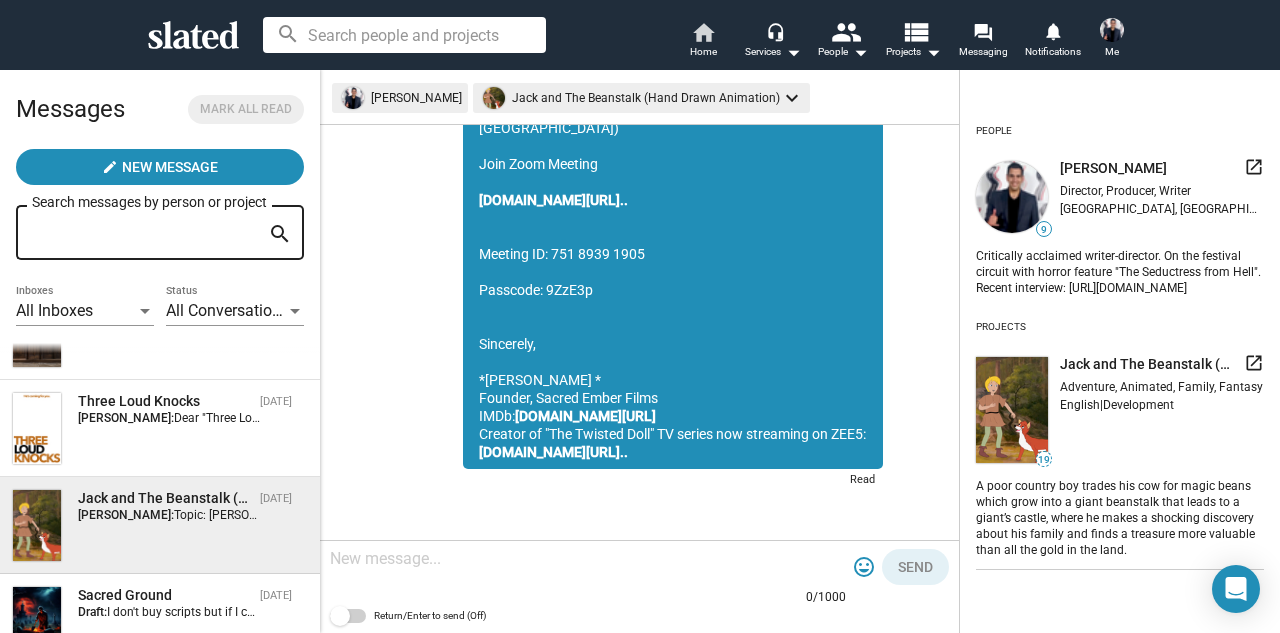 click on "home" at bounding box center (703, 32) 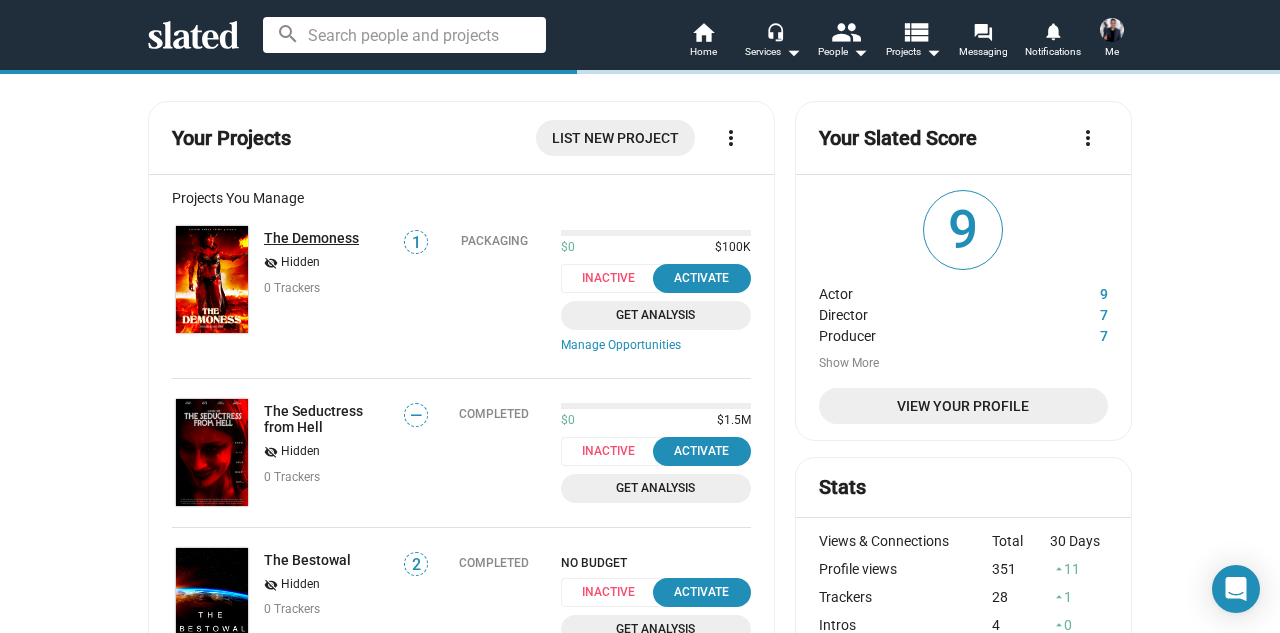 click on "The Demoness" 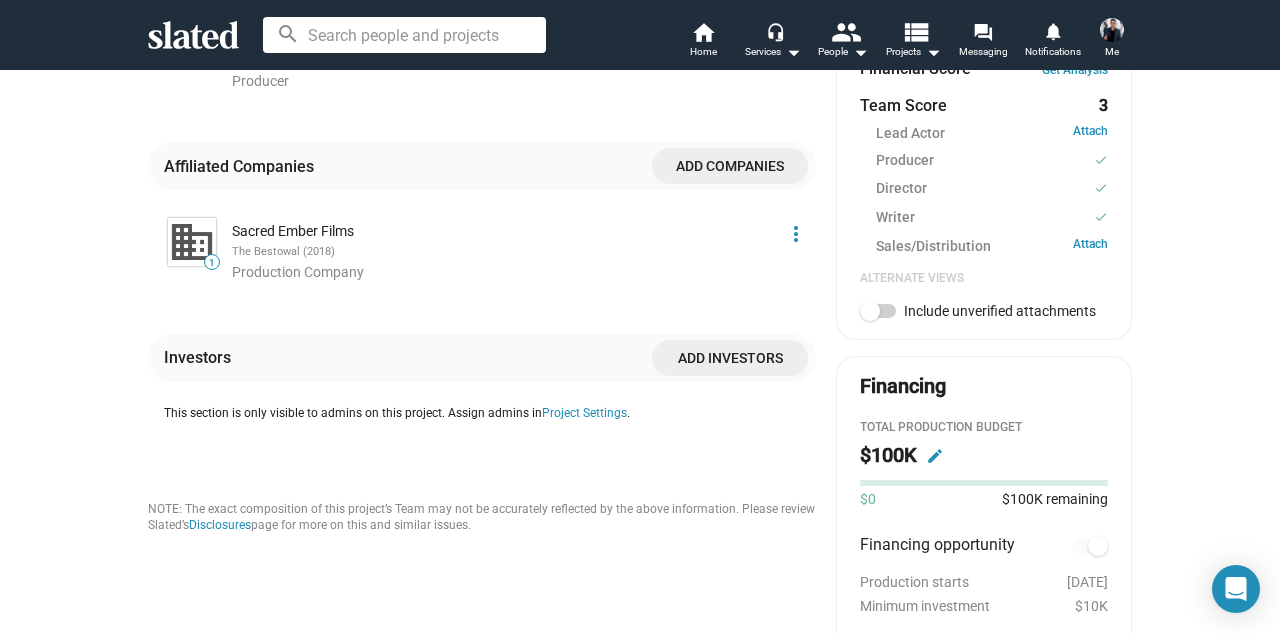scroll, scrollTop: 1002, scrollLeft: 0, axis: vertical 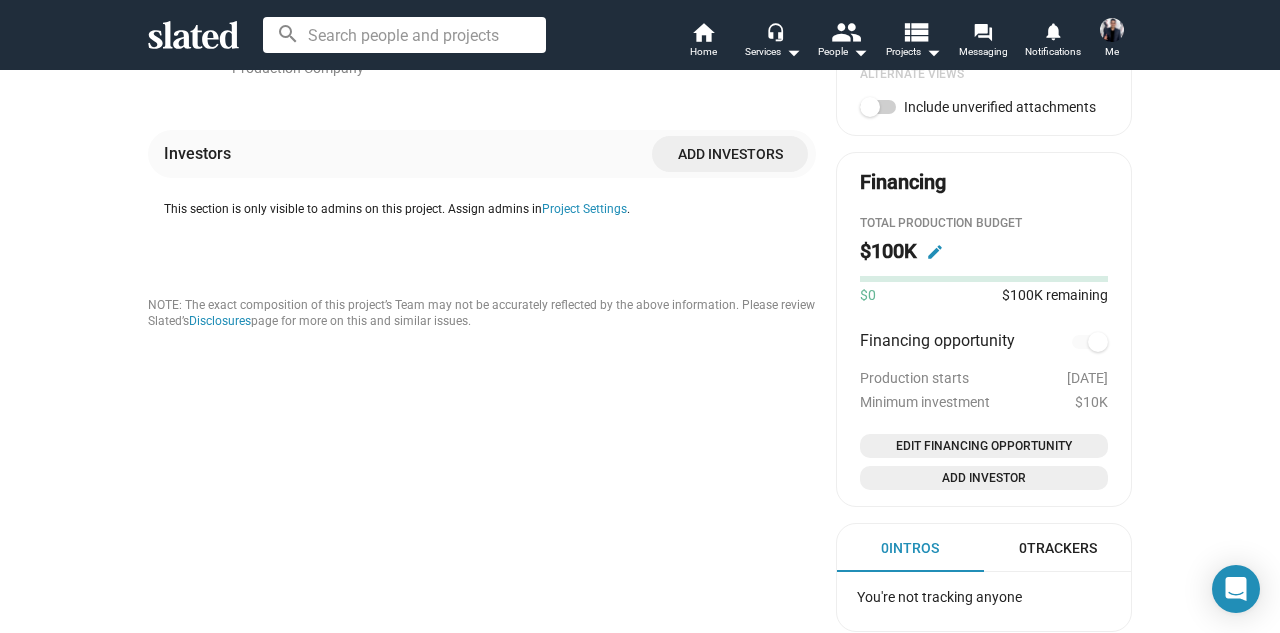 click on "edit" 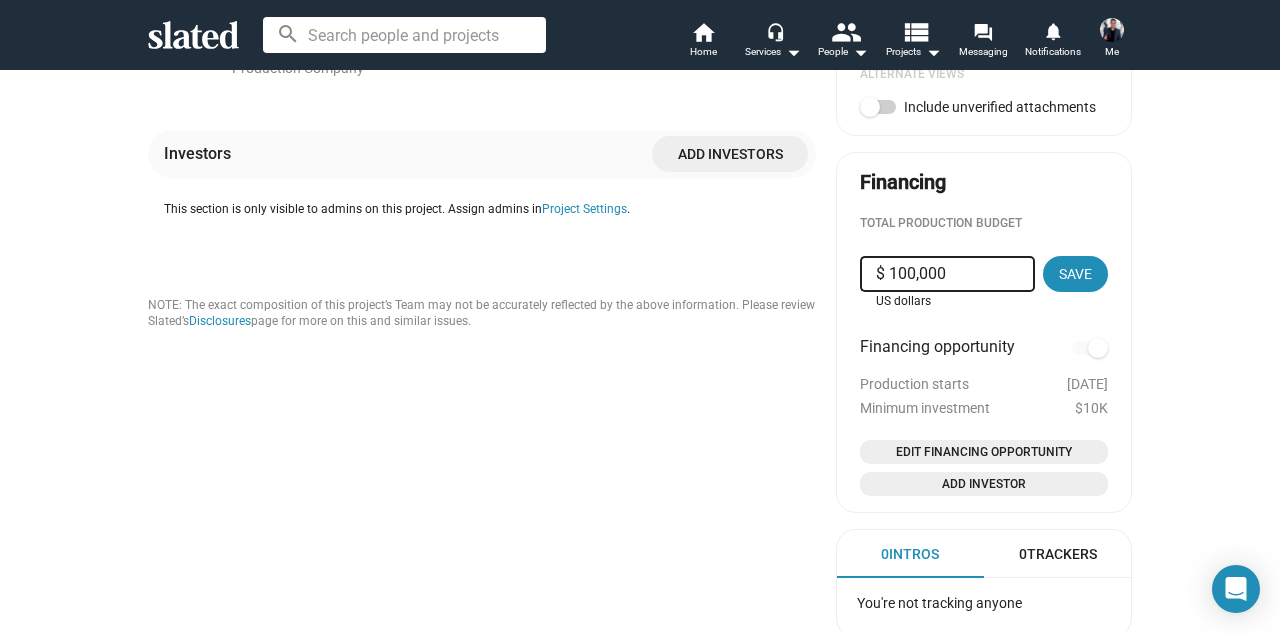 click on "$ 100,000" at bounding box center (947, 274) 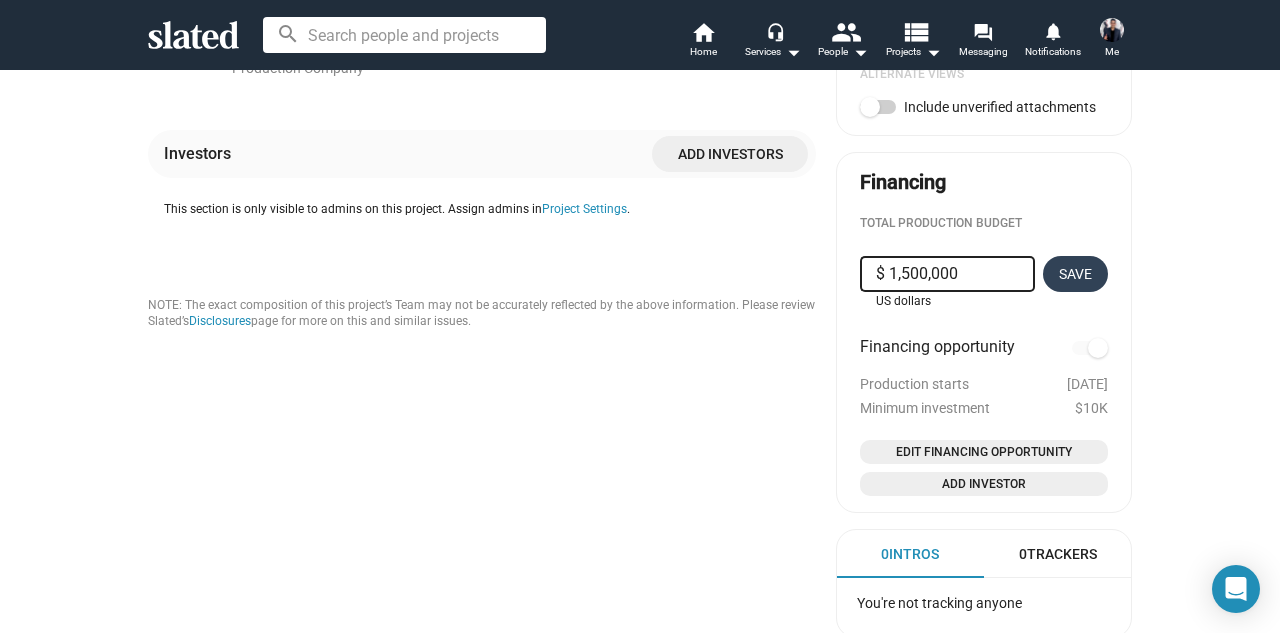 click on "Save" 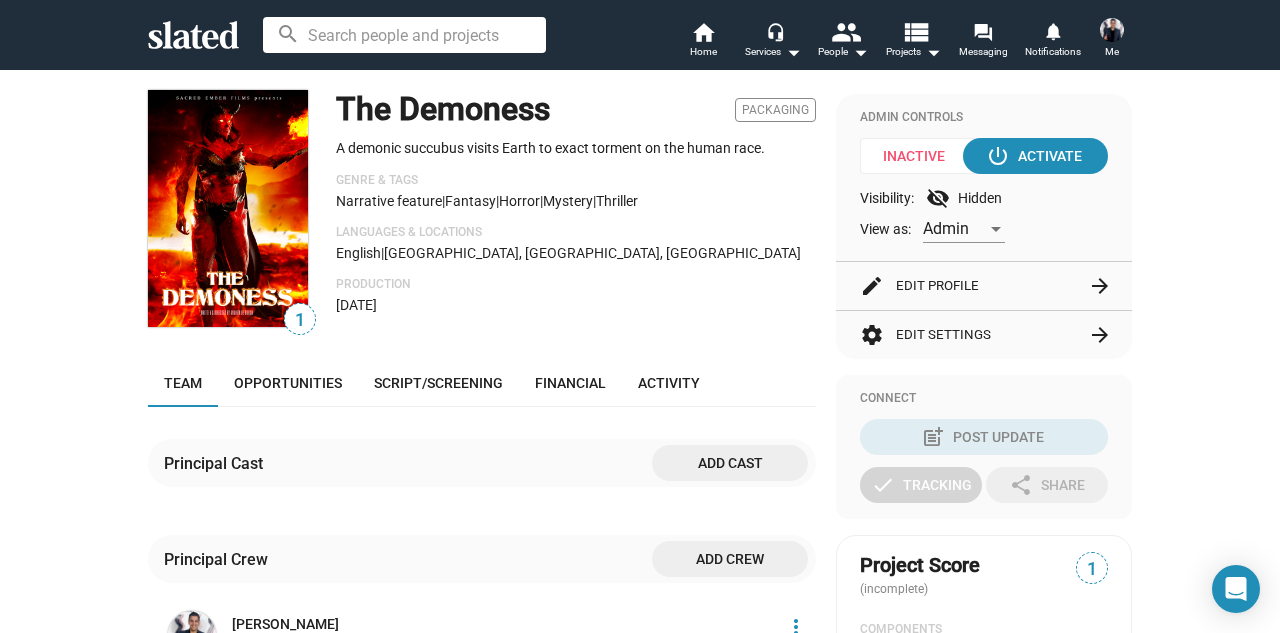 scroll, scrollTop: 323, scrollLeft: 0, axis: vertical 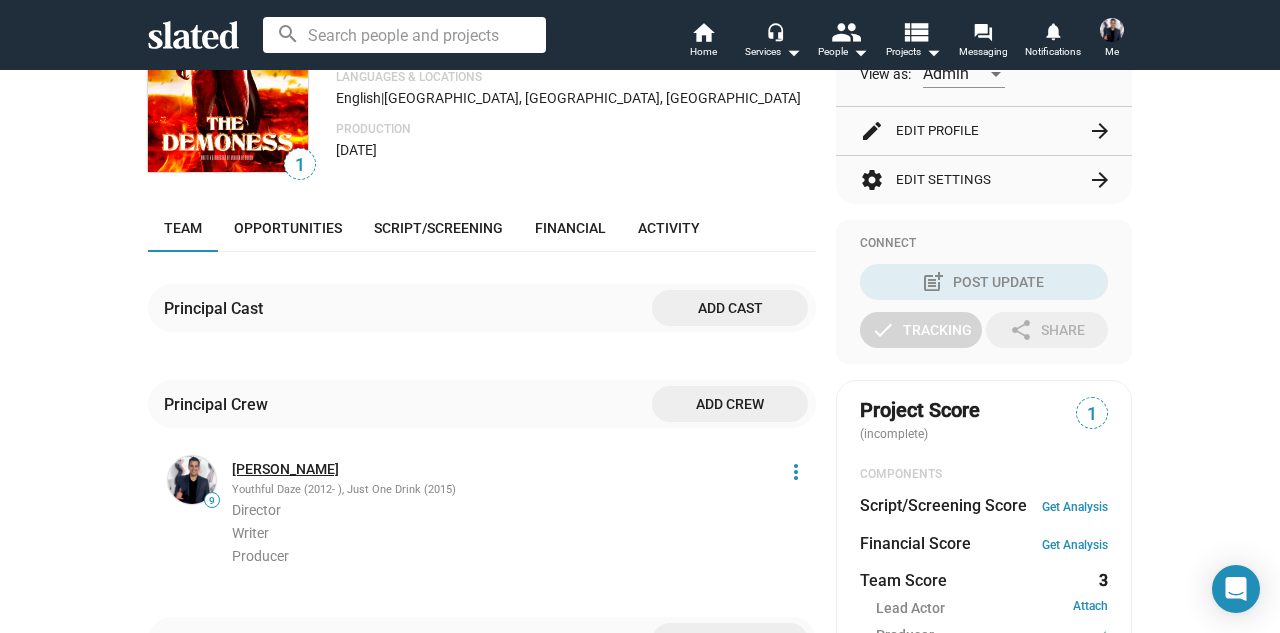 click on "[PERSON_NAME]" 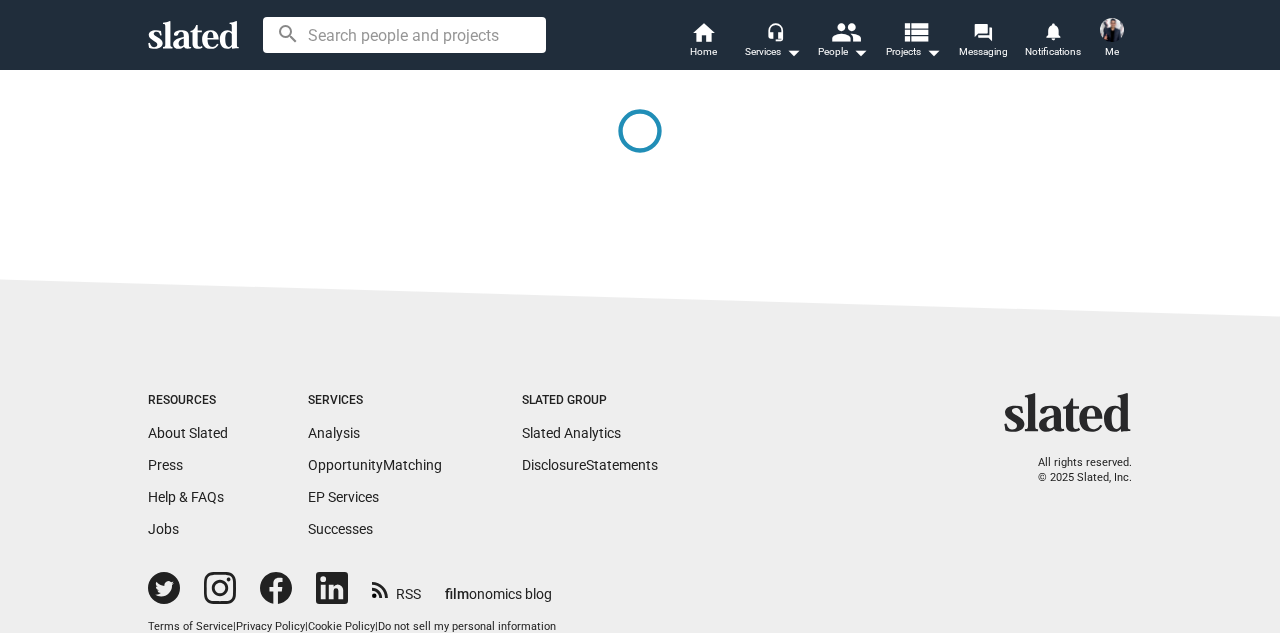 scroll, scrollTop: 0, scrollLeft: 0, axis: both 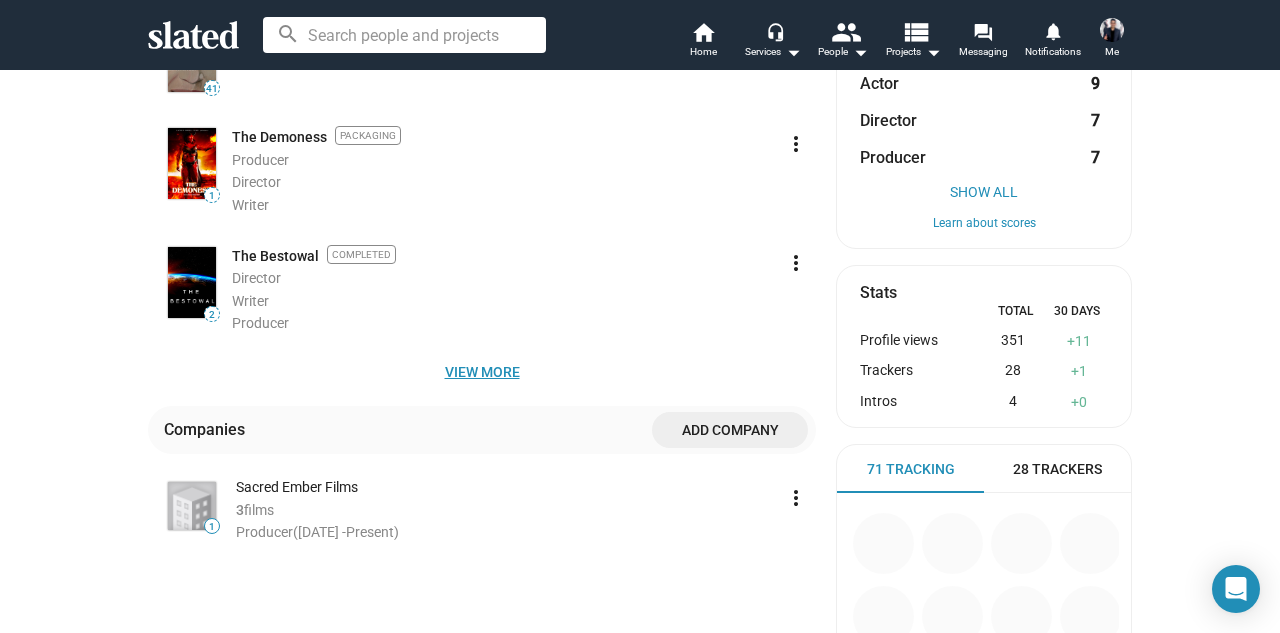 click on "View more" 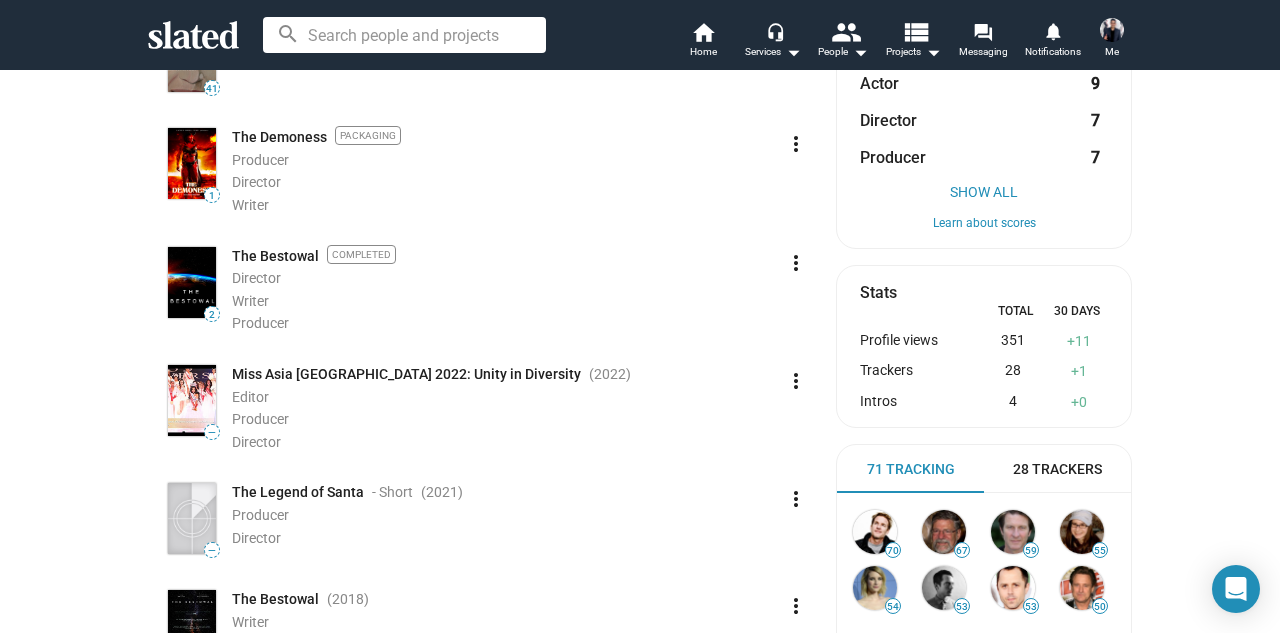 type 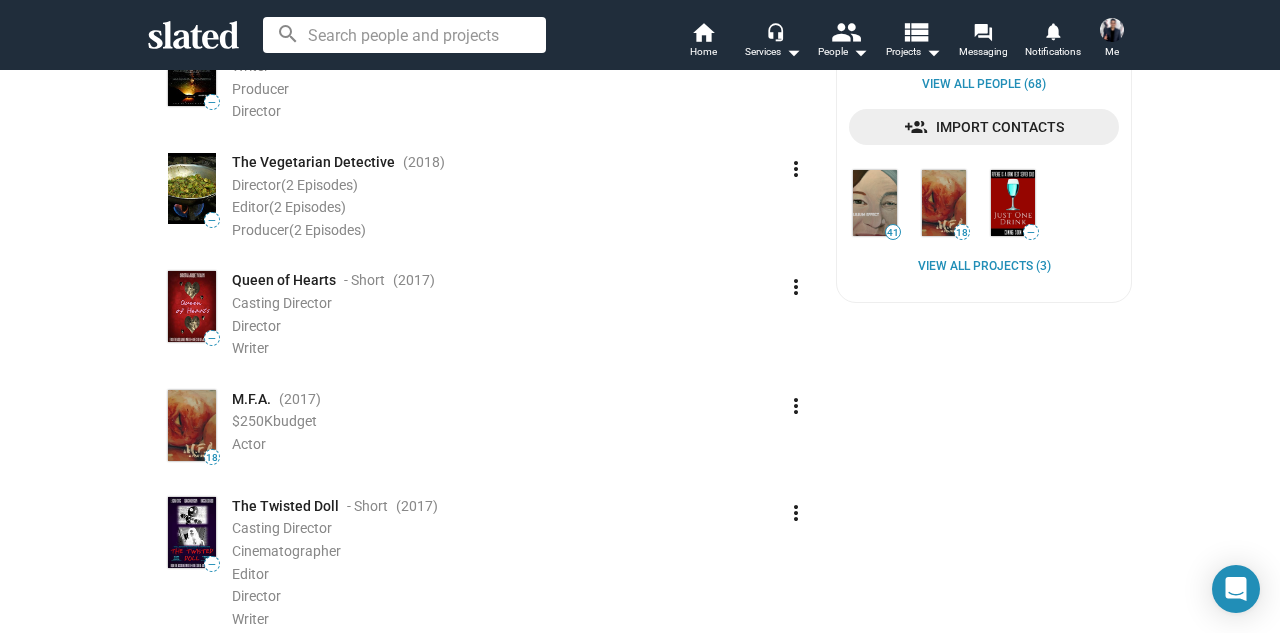 scroll, scrollTop: 1104, scrollLeft: 0, axis: vertical 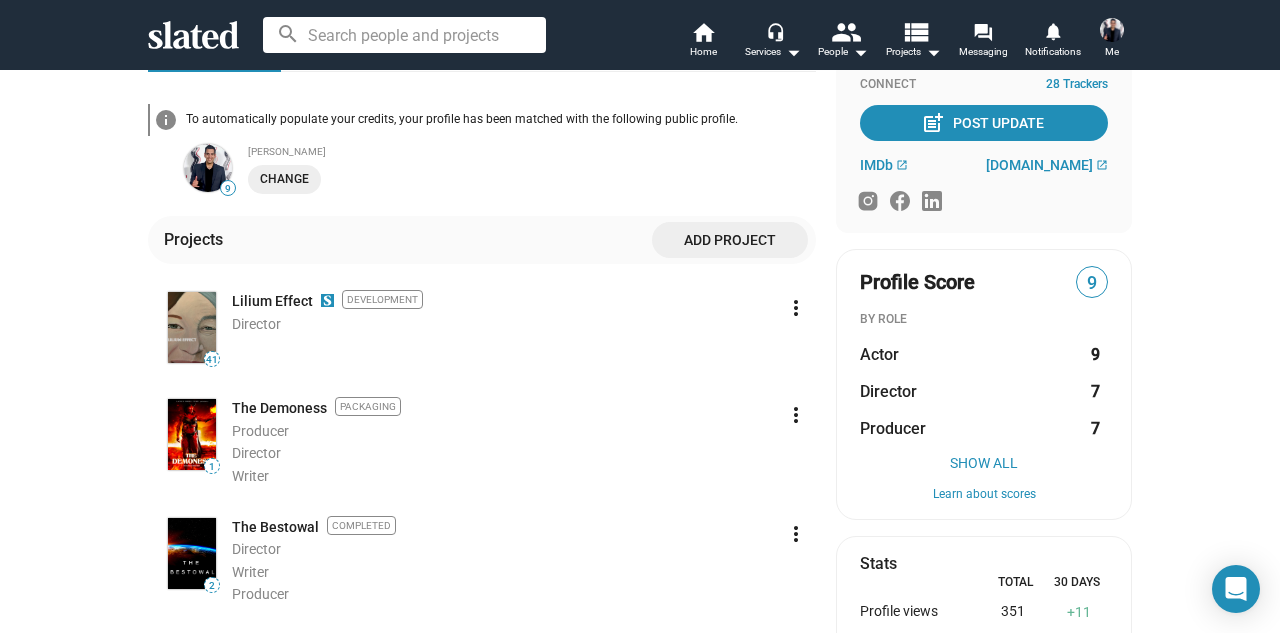 click on "Add project" 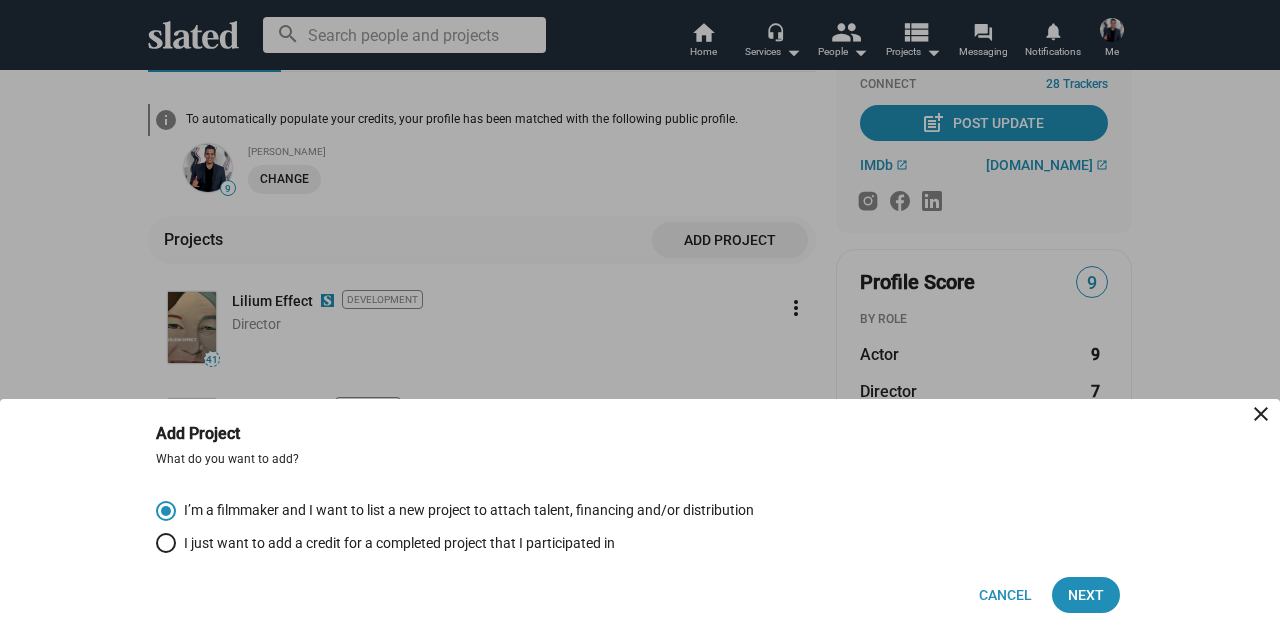 click on "I just want to add a credit for a completed project that I participated in" at bounding box center [395, 543] 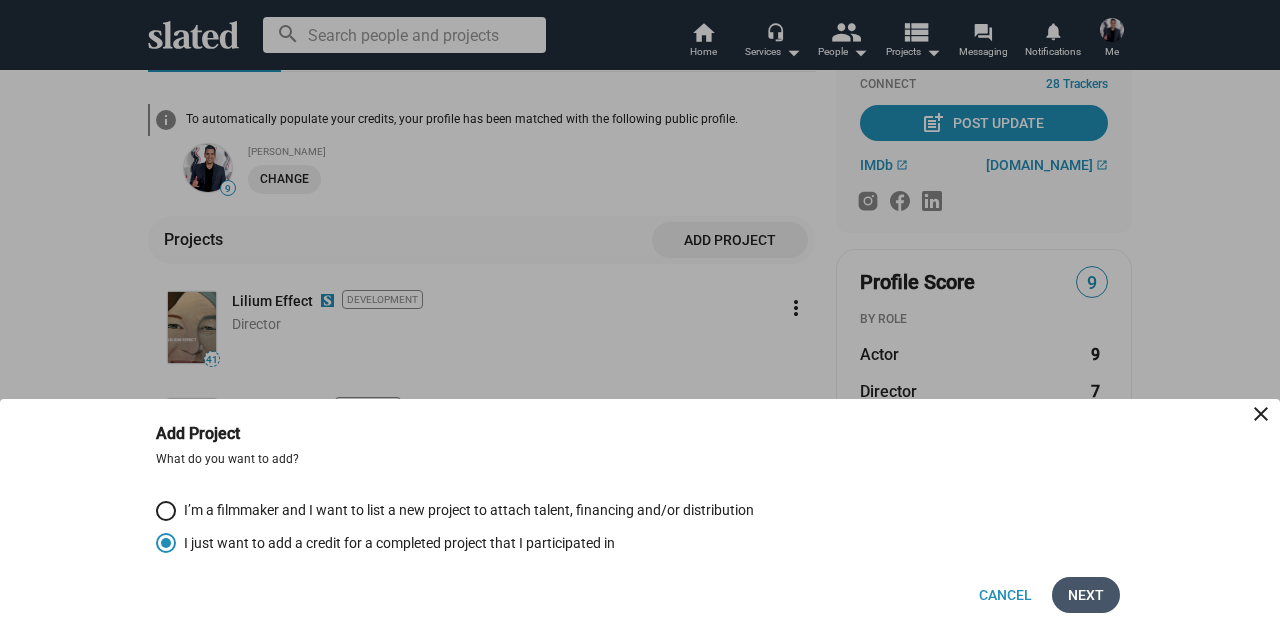 click on "Next" at bounding box center [1086, 595] 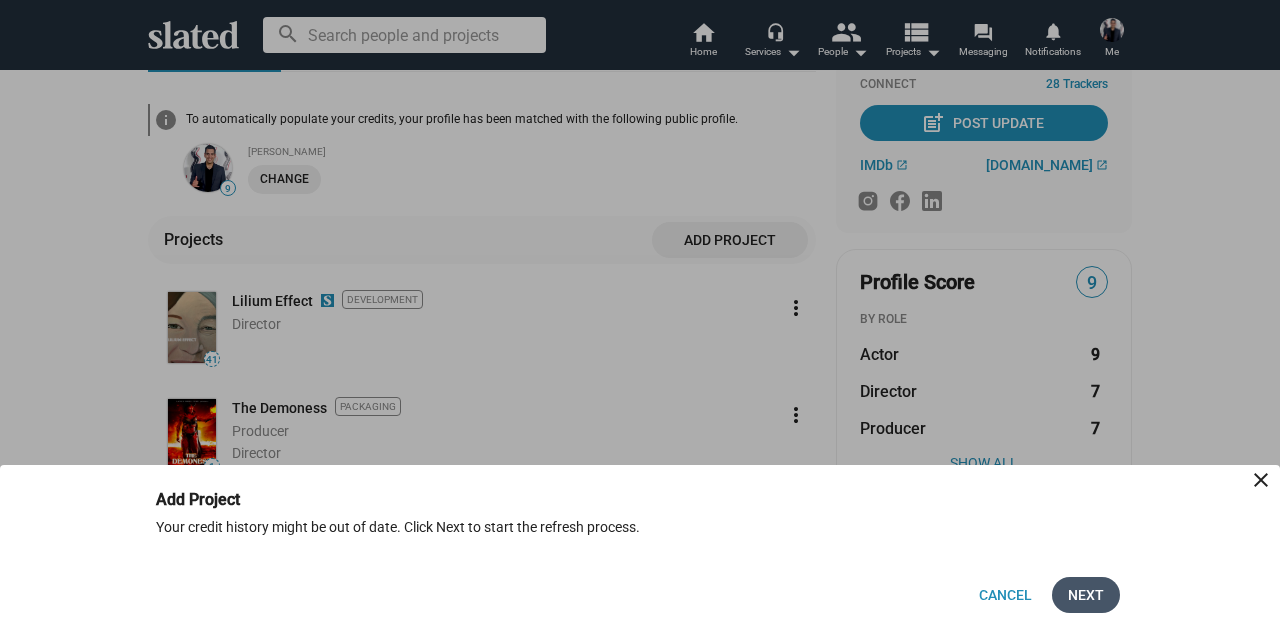 click on "Next" at bounding box center (1086, 595) 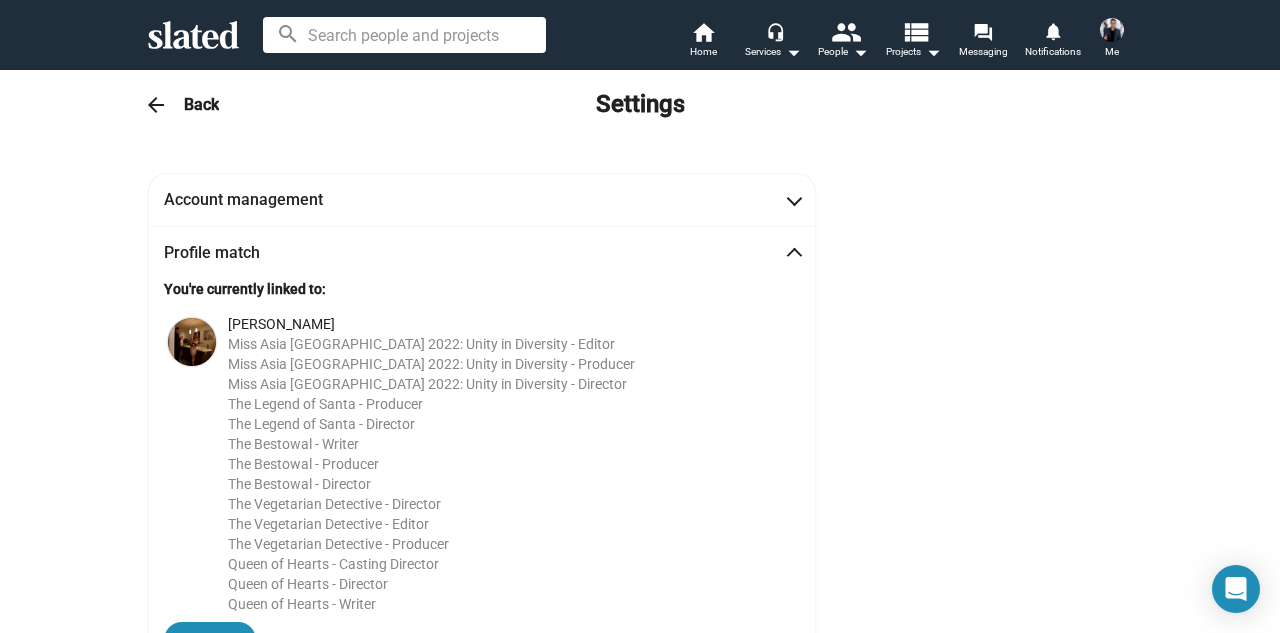 scroll, scrollTop: 97, scrollLeft: 0, axis: vertical 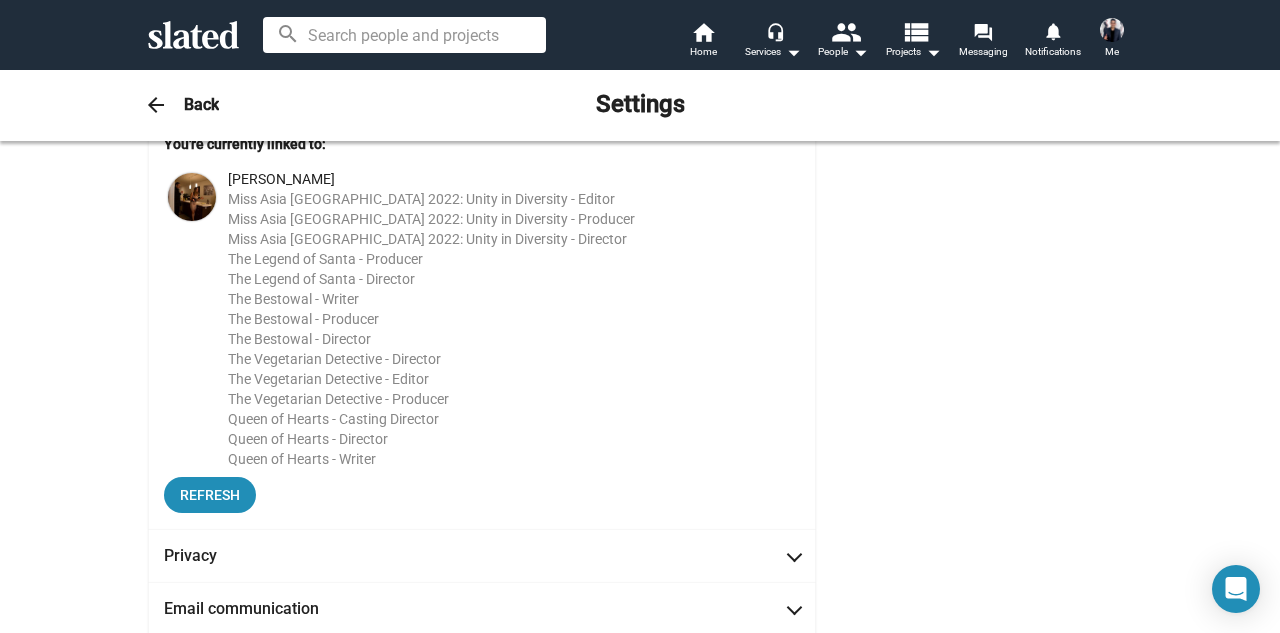 click on "Refresh" at bounding box center [210, 495] 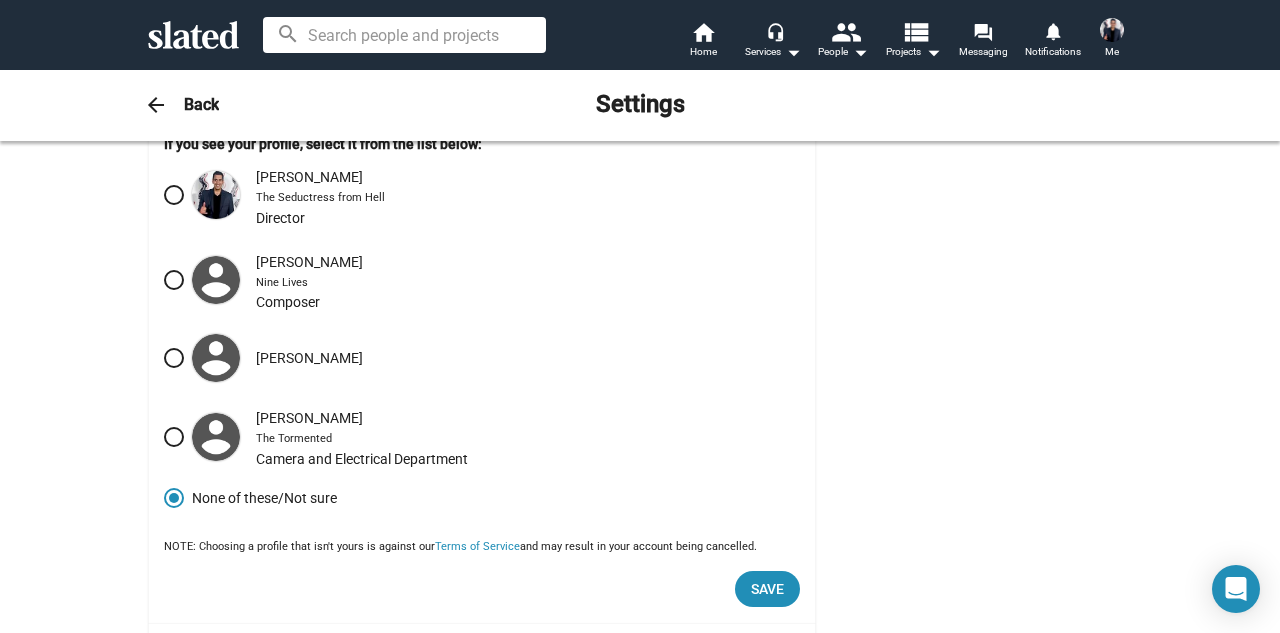 click on "Andrew de Burgh The Seductress from Hell Director" at bounding box center (482, 195) 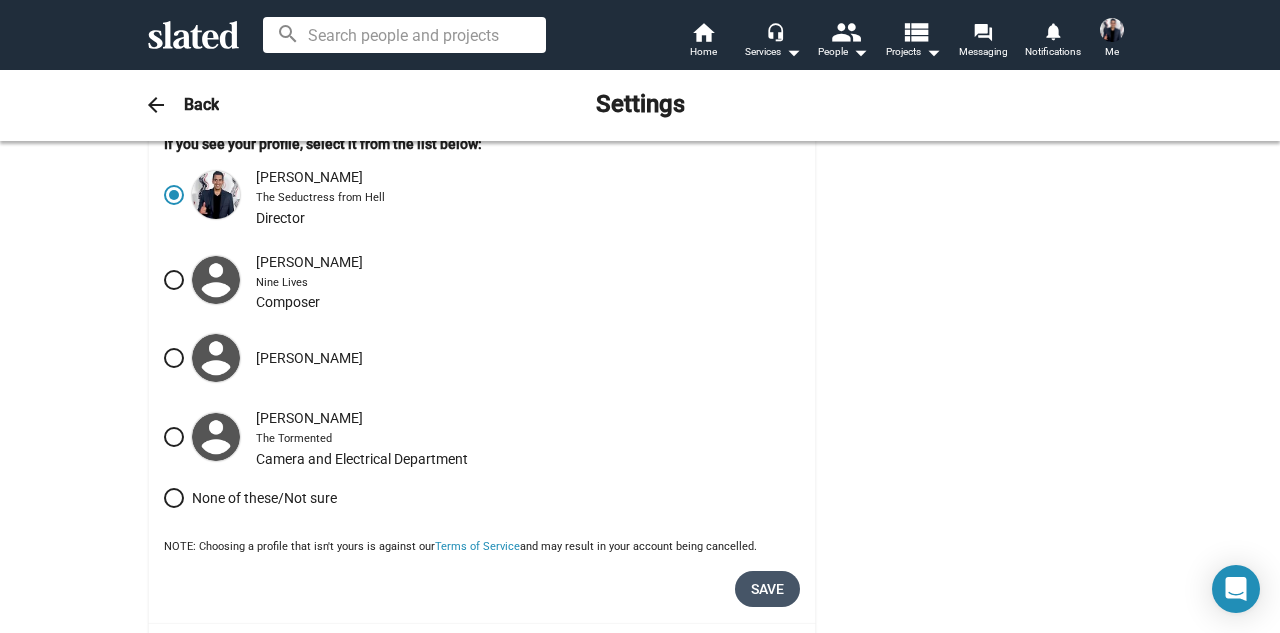 click on "Save" at bounding box center (767, 589) 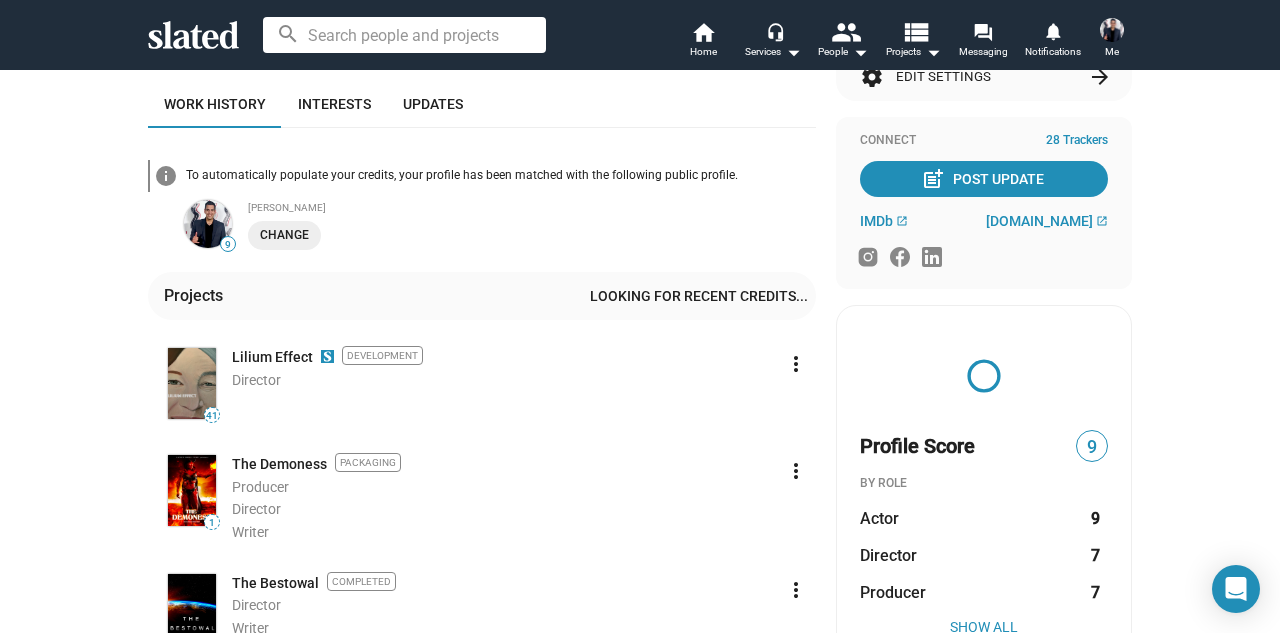 scroll, scrollTop: 236, scrollLeft: 0, axis: vertical 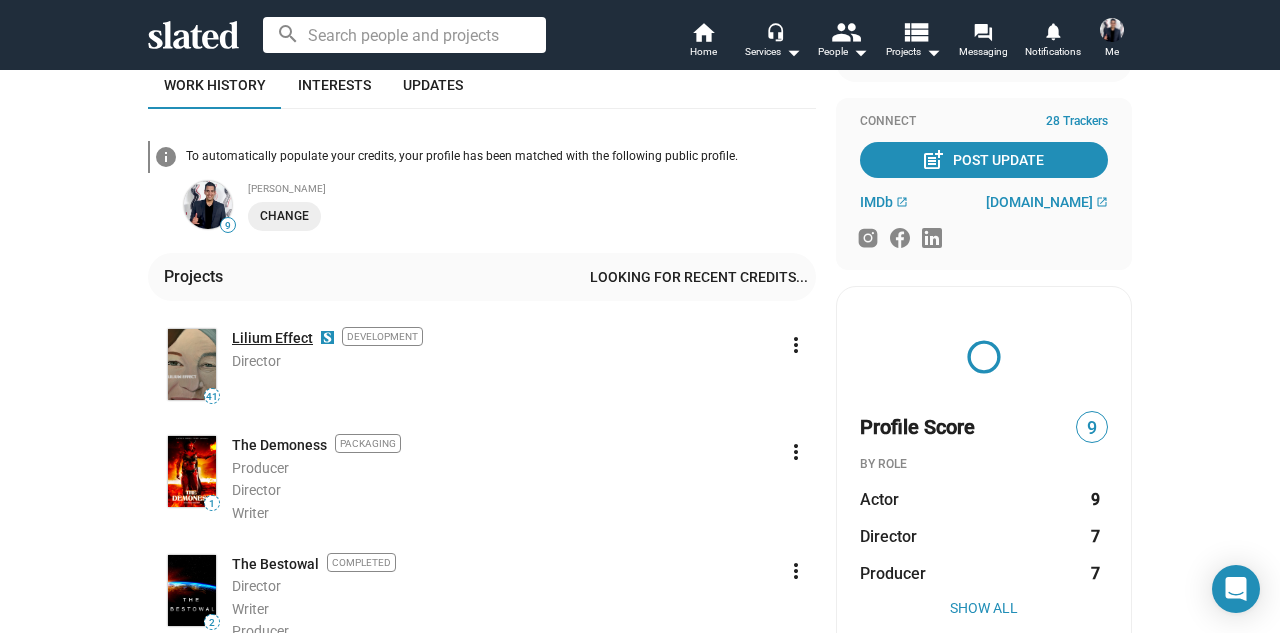 click on "Lilium Effect" 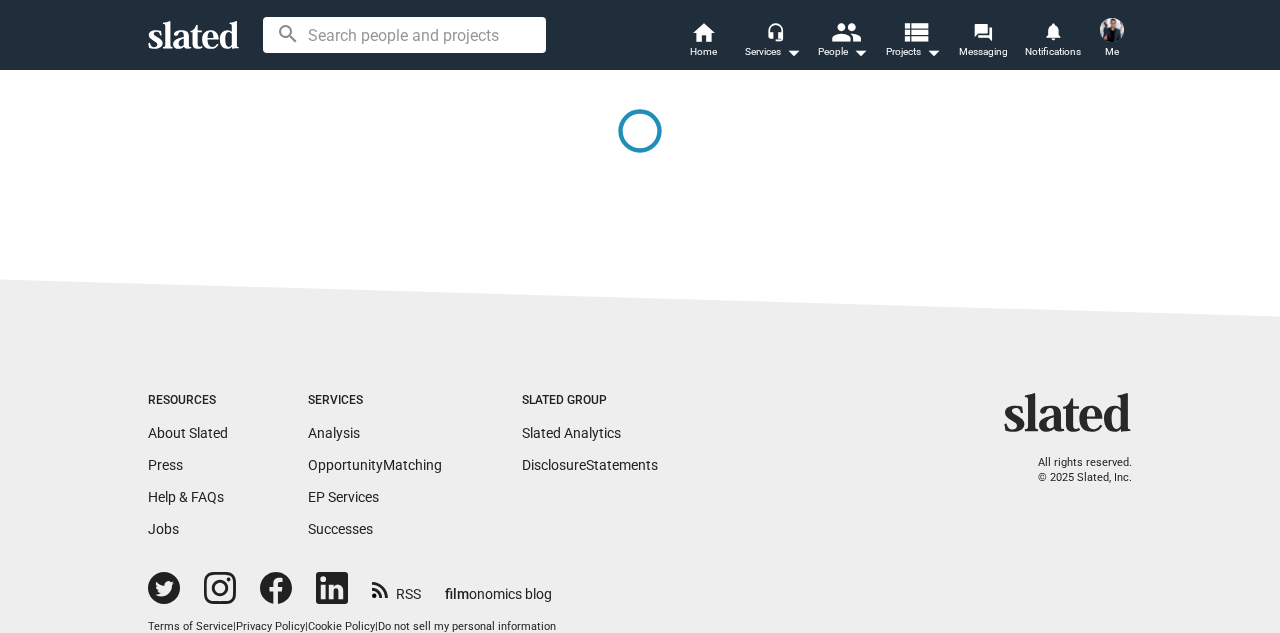 scroll, scrollTop: 0, scrollLeft: 0, axis: both 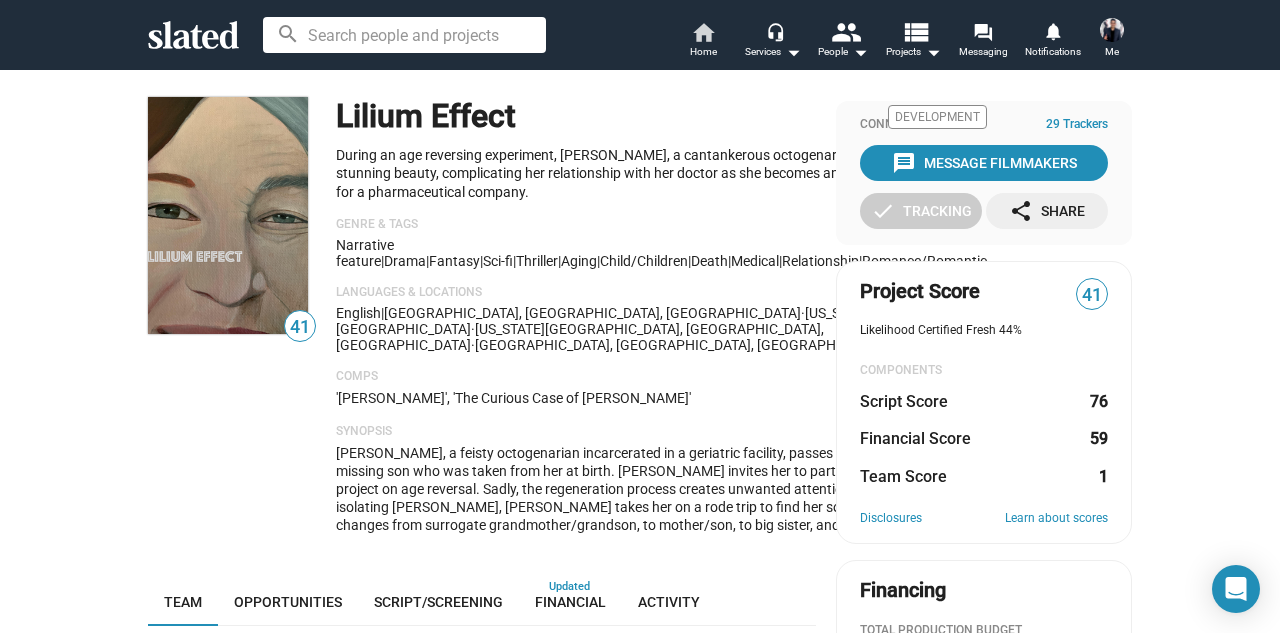 click on "home Home" at bounding box center (703, 42) 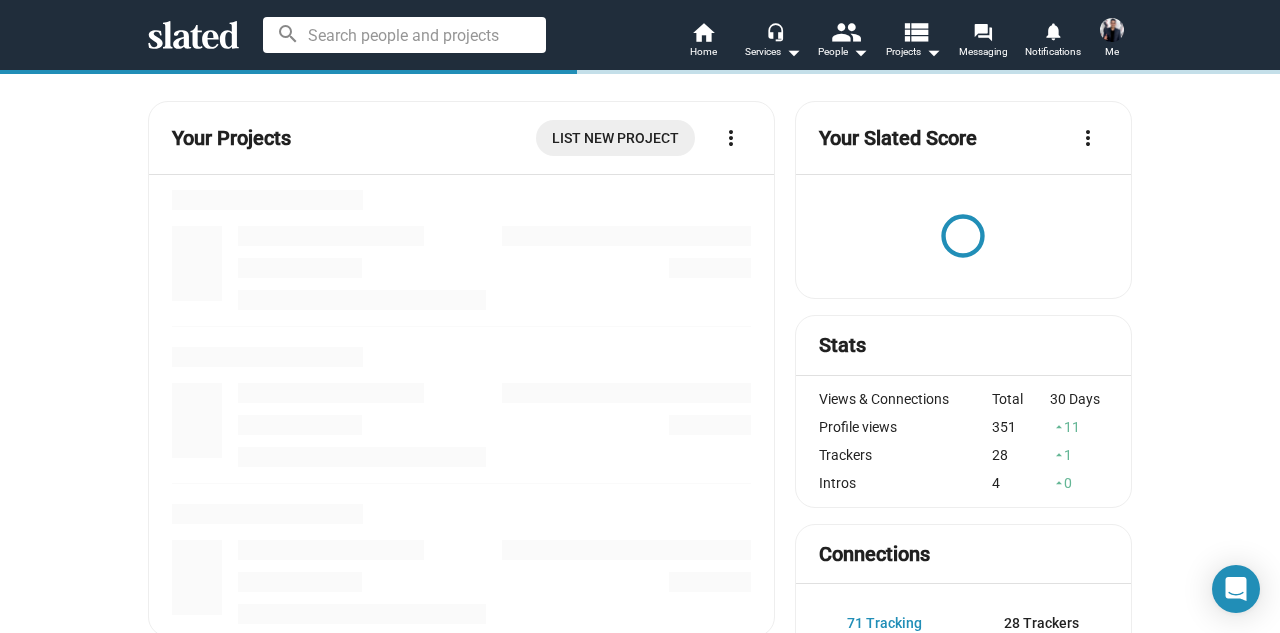 click at bounding box center (1112, 30) 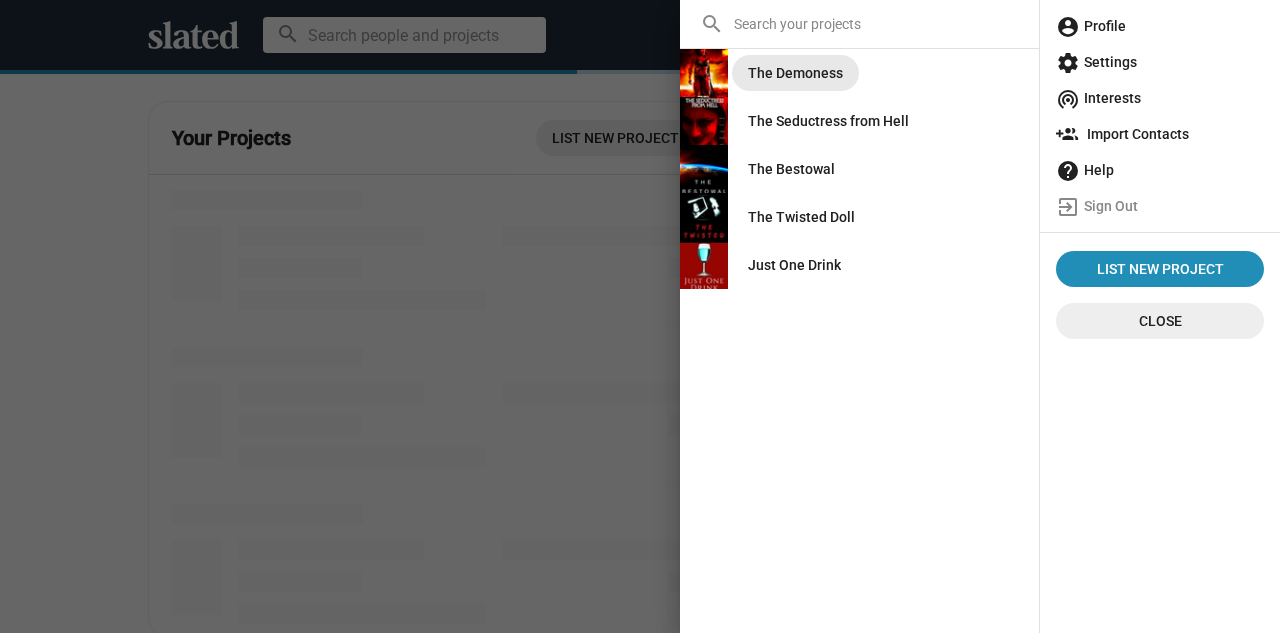 click on "The Demoness" 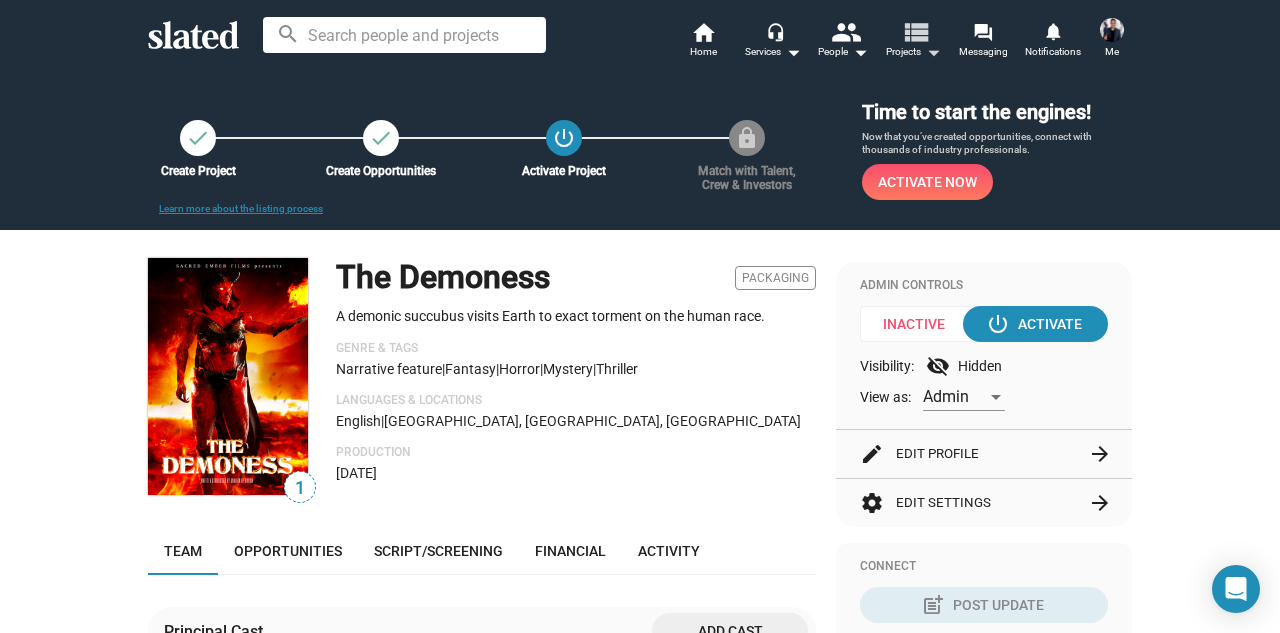 click on "view_list  Projects  arrow_drop_down" at bounding box center (913, 42) 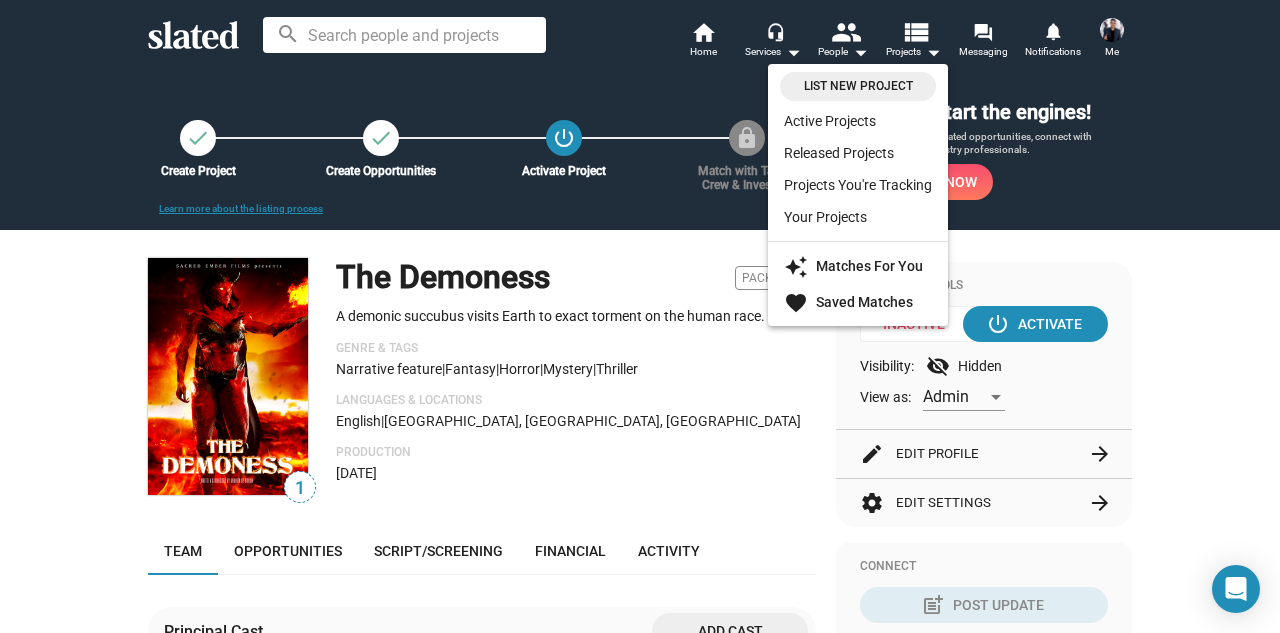 click at bounding box center [640, 316] 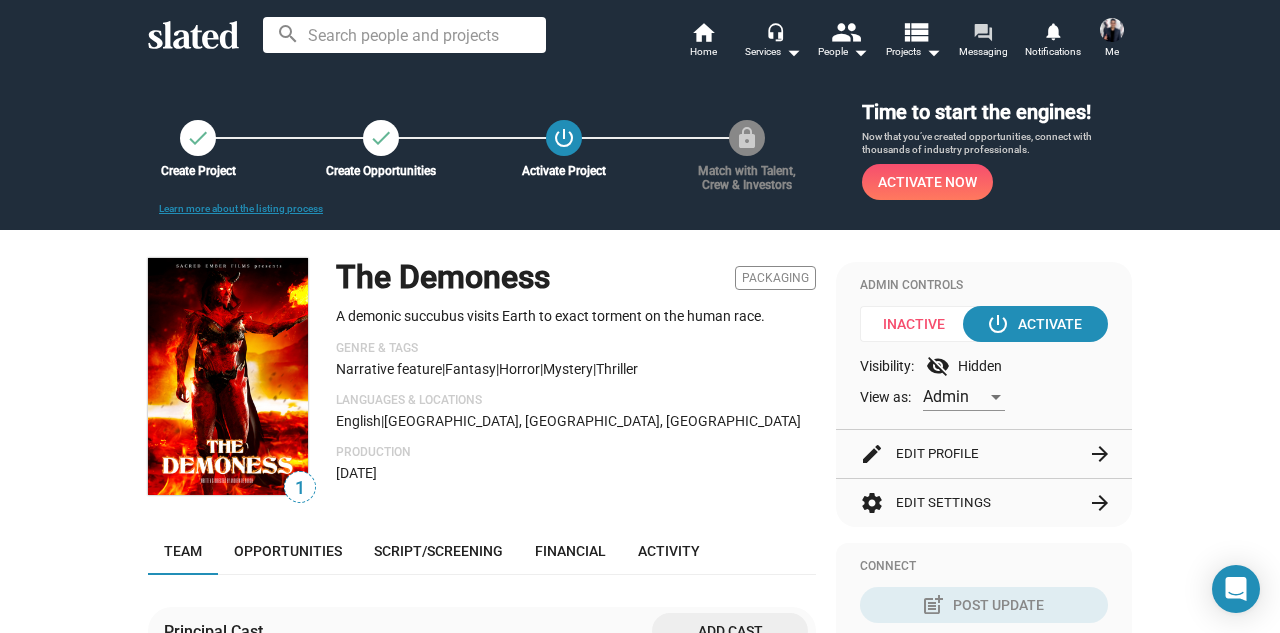 click on "forum" at bounding box center (982, 31) 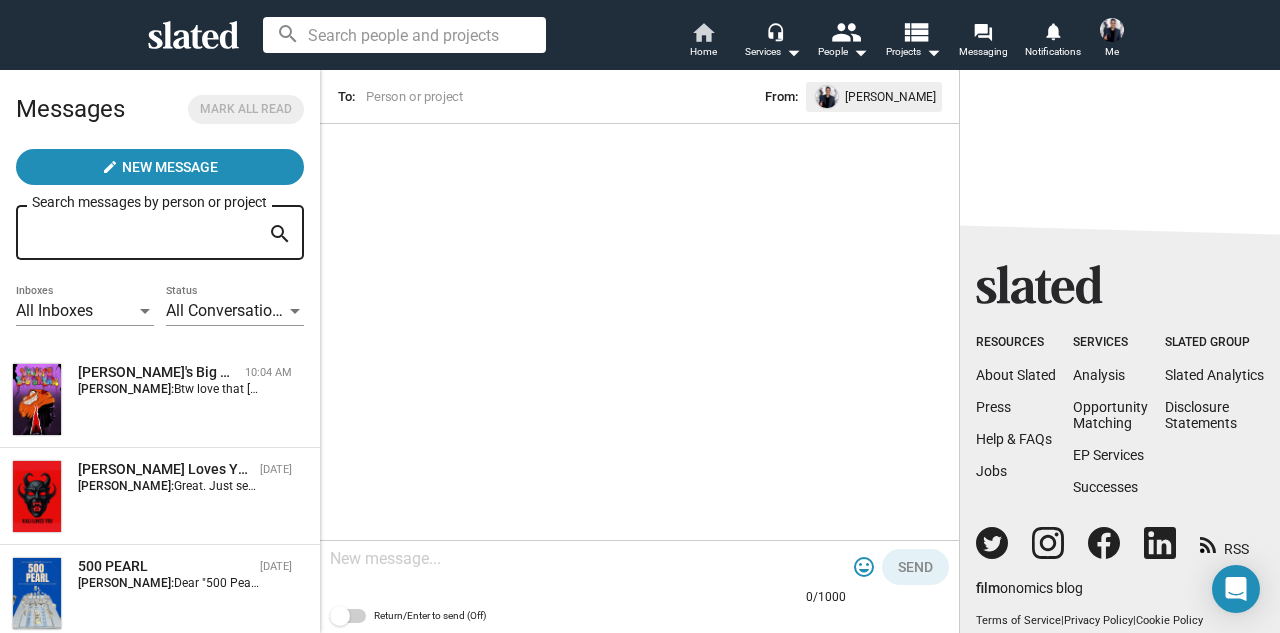 click on "home" at bounding box center (703, 32) 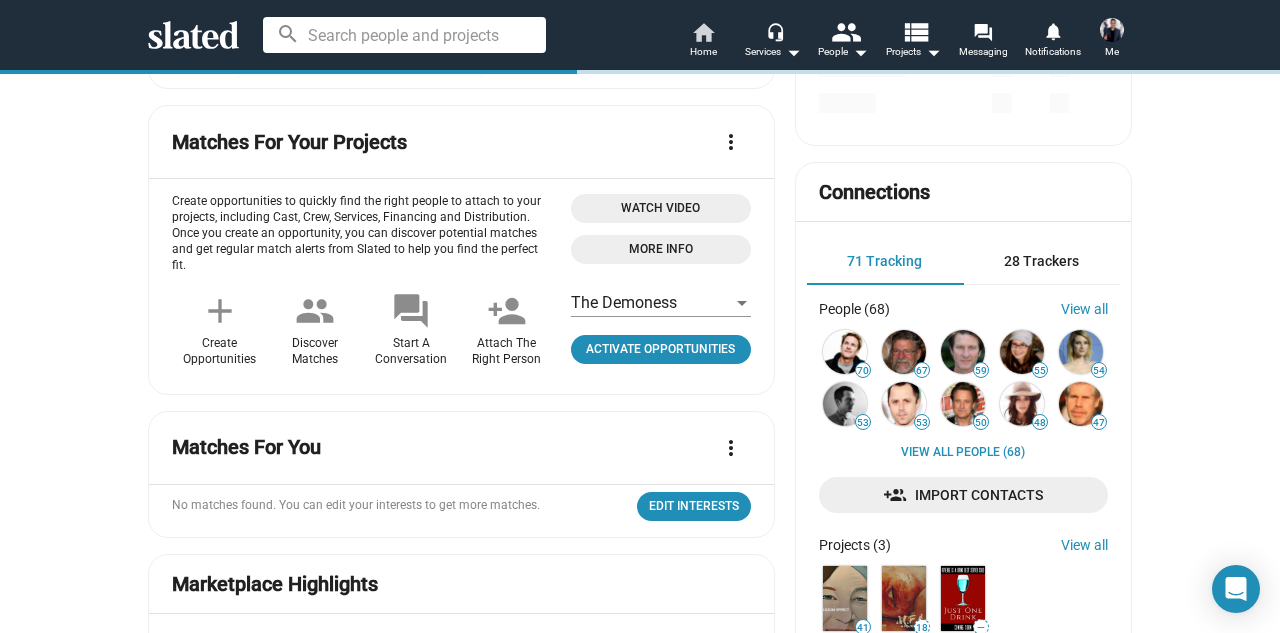 scroll, scrollTop: 1092, scrollLeft: 0, axis: vertical 